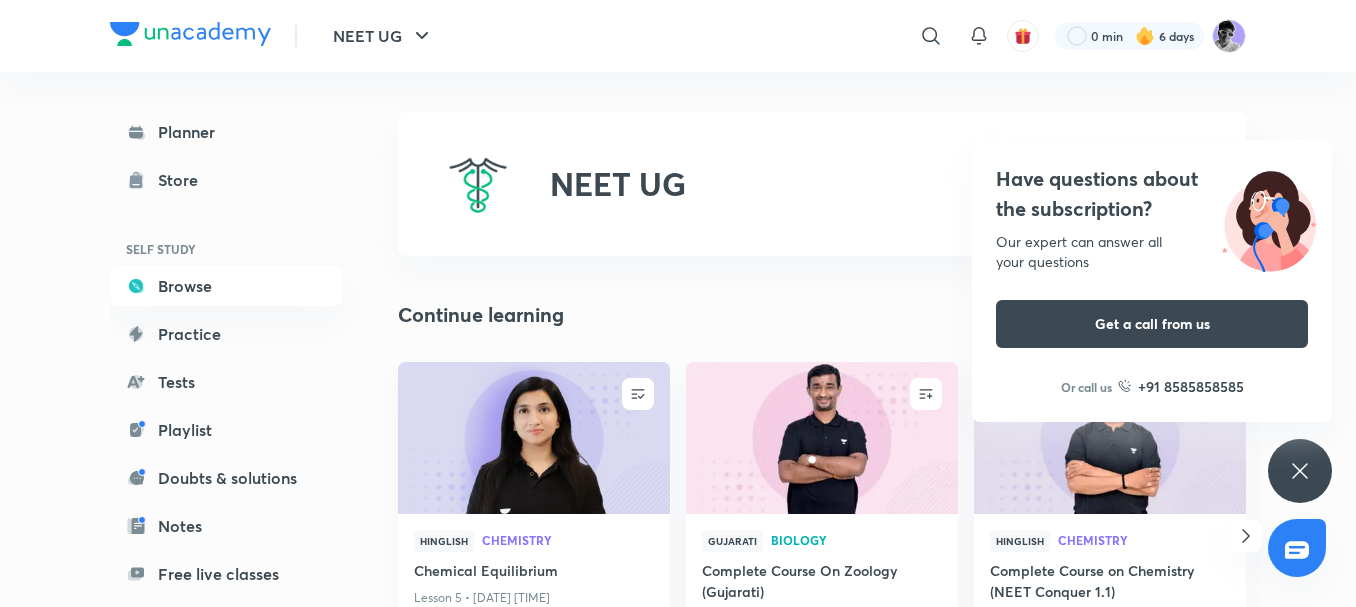 scroll, scrollTop: 0, scrollLeft: 0, axis: both 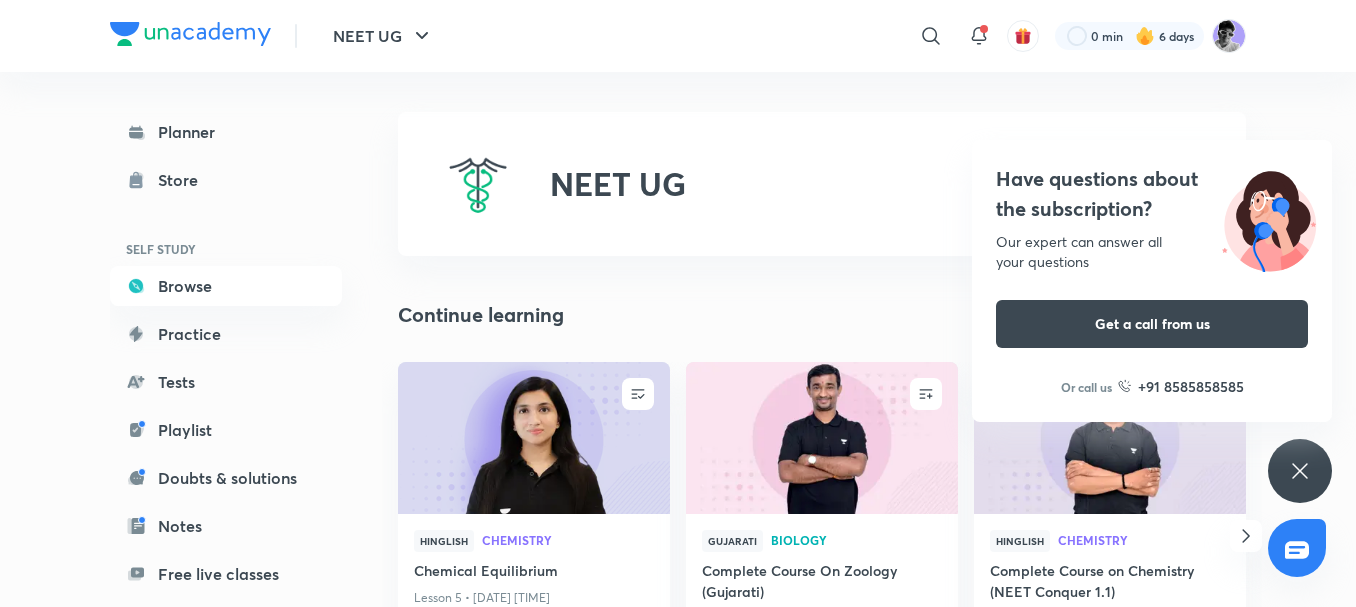 click 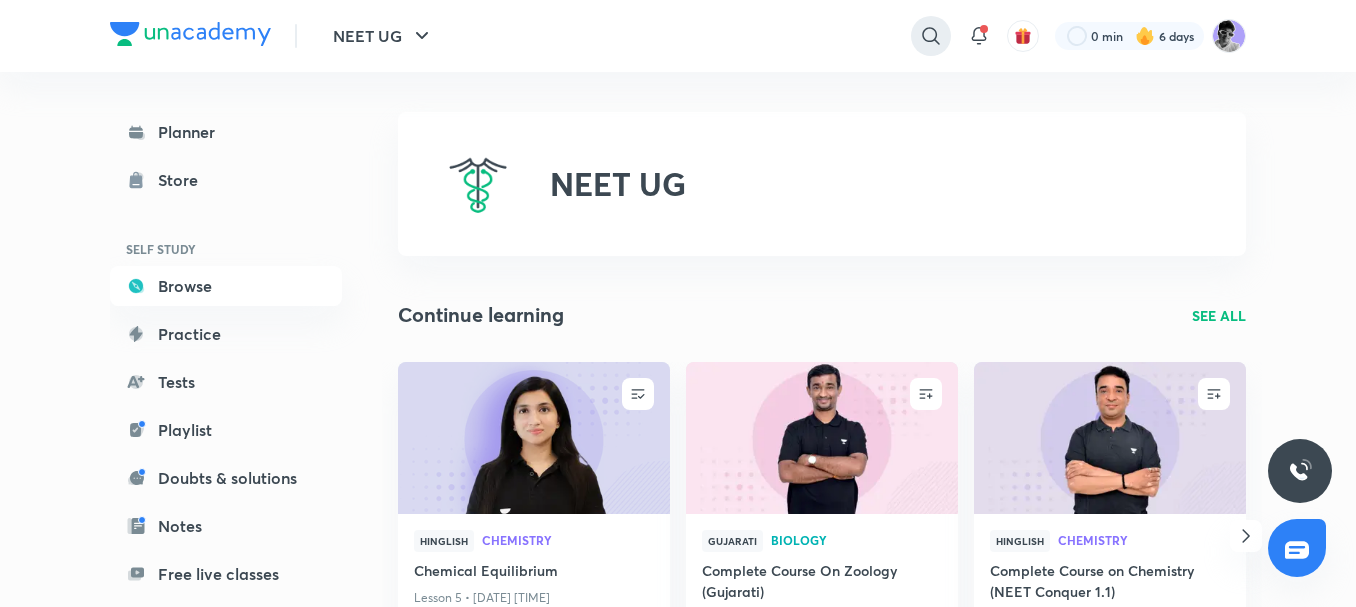 click 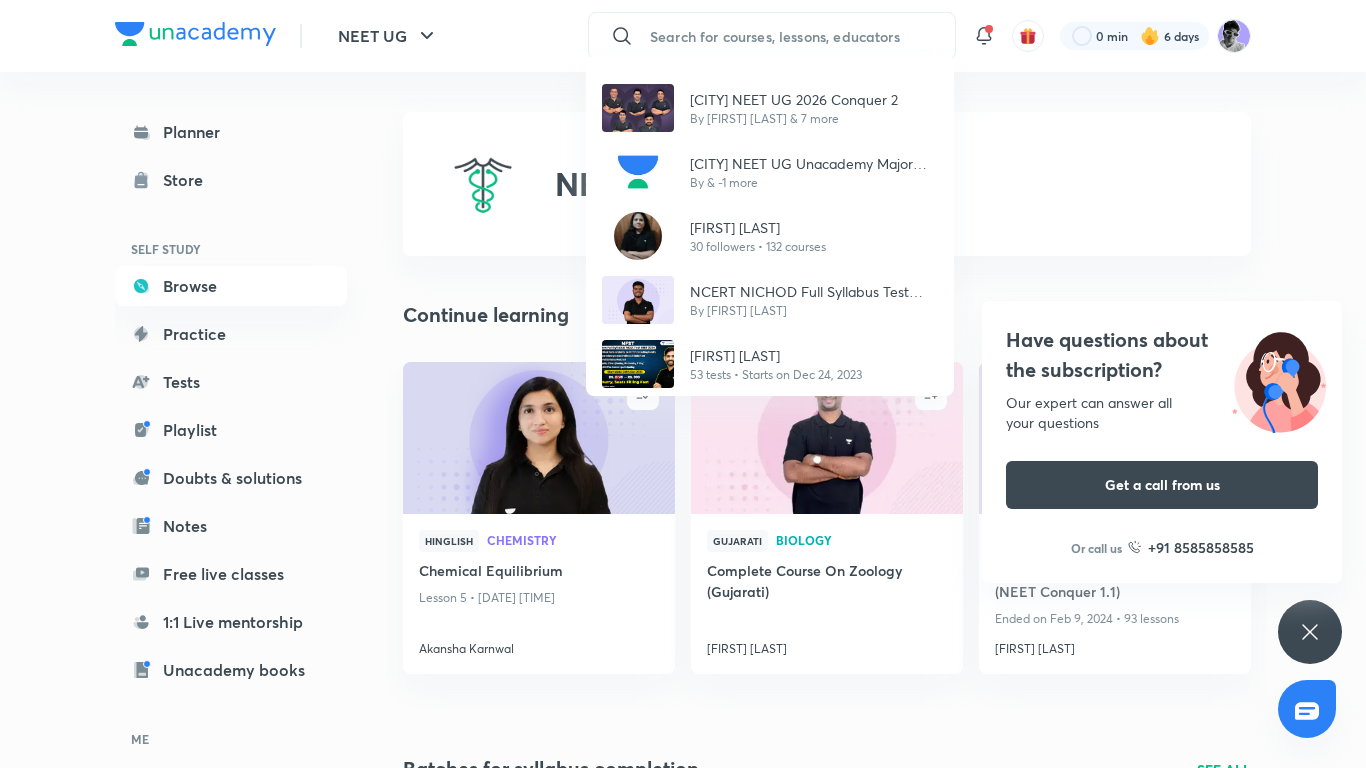 click on "[CITY] NEET UG 2026 Conquer 2 By [FIRST] [LAST] & 7 more [CITY] NEET UG Unacademy Major Test Series (2025) By & -1 more [FIRST] [LAST] 30 followers • 132 courses NCERT NICHOD Full Syllabus Test Series - FST By [FIRST] [LAST] [FIRST] - New Full Syllabus Mock Test by [FIRST] [LAST] 53 tests • Starts on Dec 24, 2023" at bounding box center (683, 384) 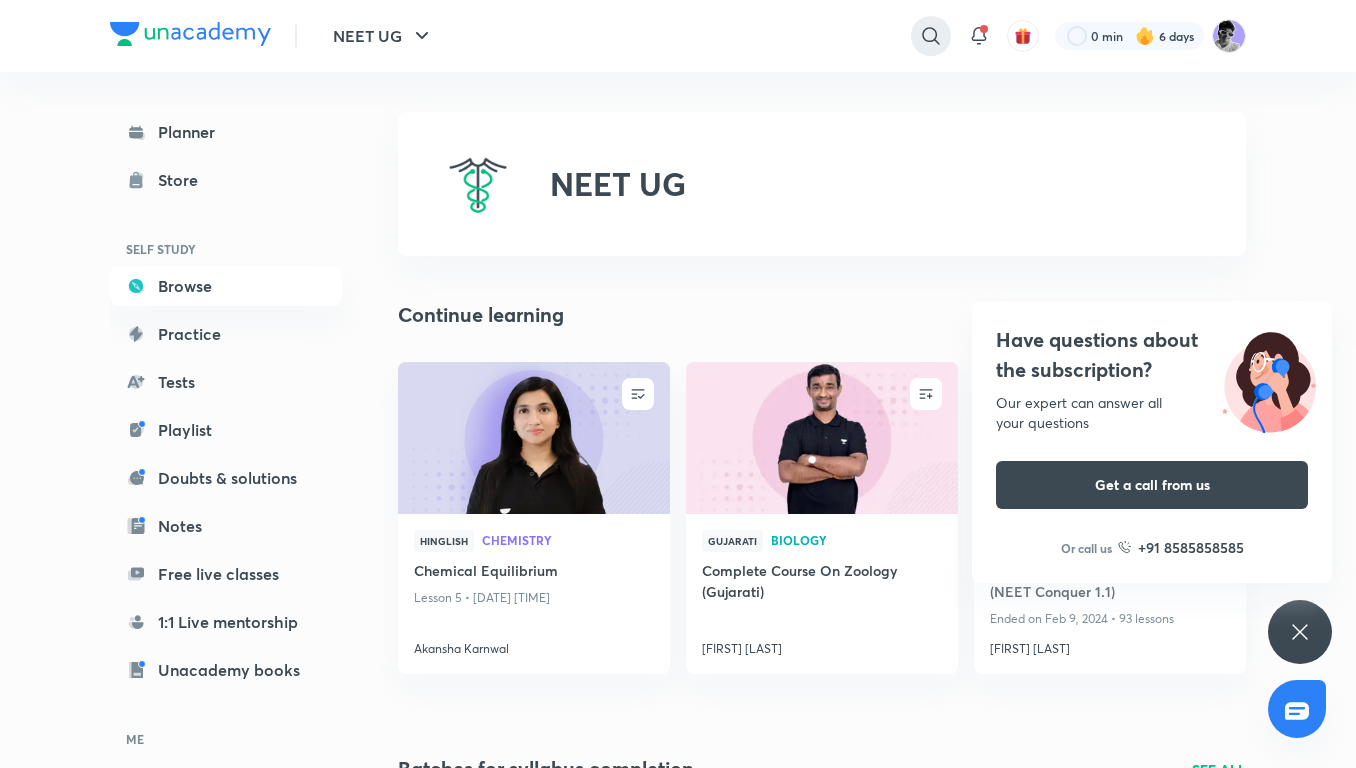click 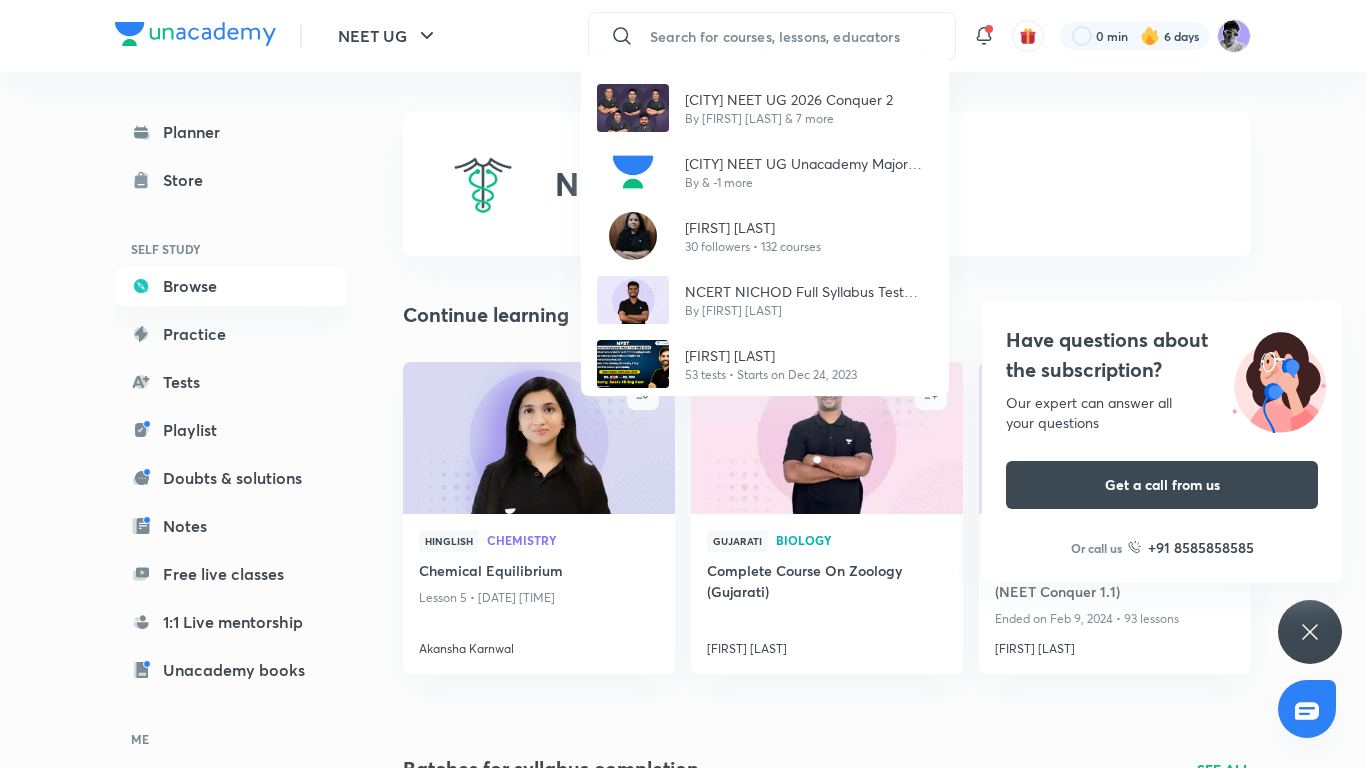 click on "[CITY] NEET UG 2026 Conquer 2 By [FIRST] [LAST] & 7 more [CITY] NEET UG Unacademy Major Test Series (2025) By & -1 more [FIRST] [LAST] 30 followers • 132 courses NCERT NICHOD Full Syllabus Test Series - FST By [FIRST] [LAST] [FIRST] - New Full Syllabus Mock Test by [FIRST] [LAST] 53 tests • Starts on Dec 24, 2023" at bounding box center (683, 384) 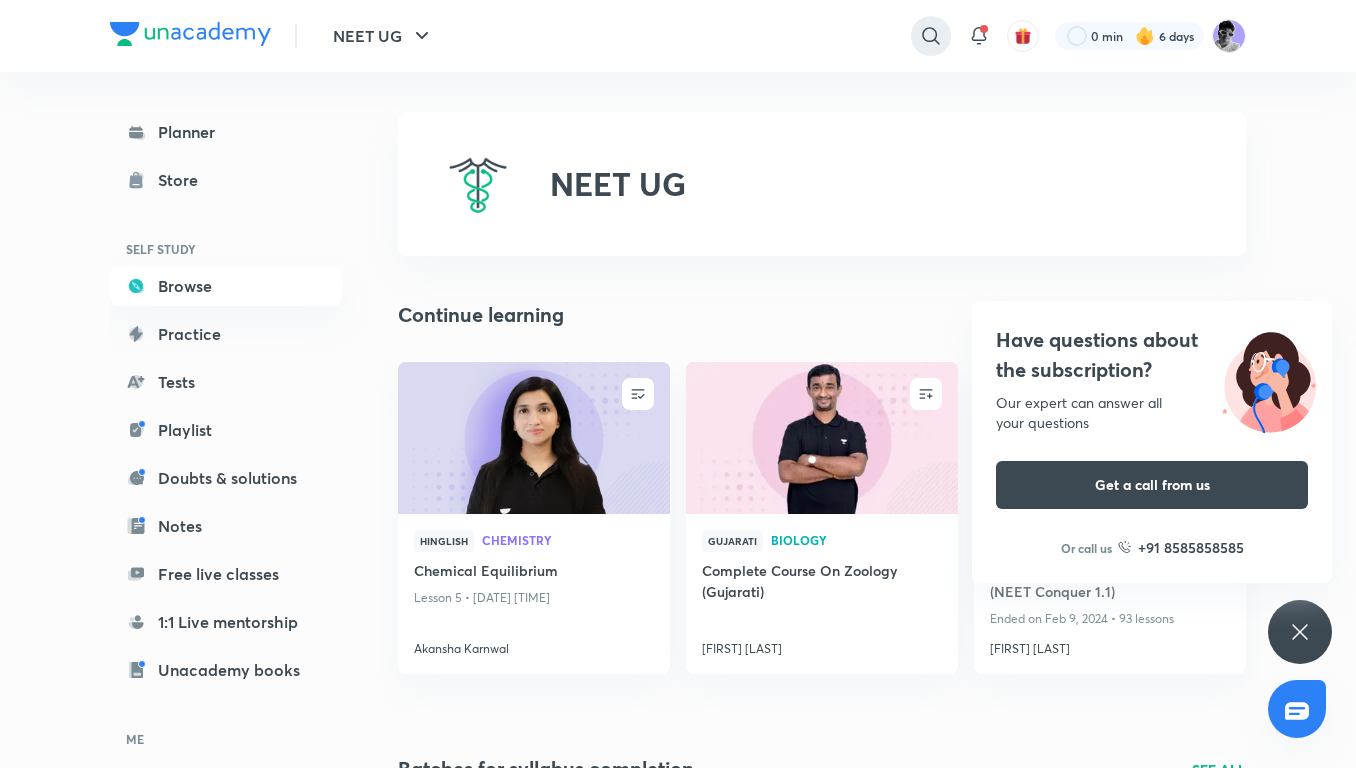 click 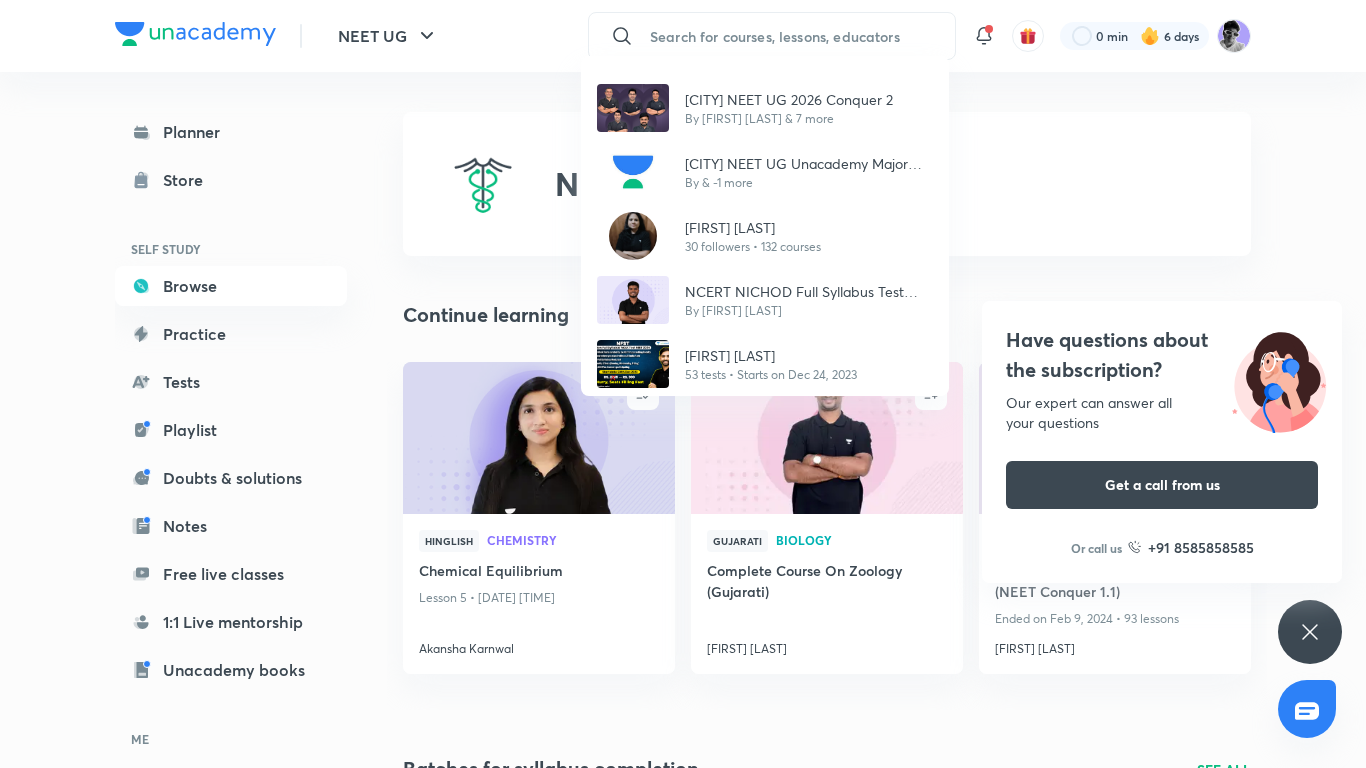 click on "[CITY] NEET UG 2026 Conquer 2 By [FIRST] [LAST] & 7 more [CITY] NEET UG Unacademy Major Test Series (2025) By & -1 more [FIRST] [LAST] 30 followers • 132 courses NCERT NICHOD Full Syllabus Test Series - FST By [FIRST] [LAST] [FIRST] - New Full Syllabus Mock Test by [FIRST] [LAST] 53 tests • Starts on Dec 24, 2023" at bounding box center (683, 384) 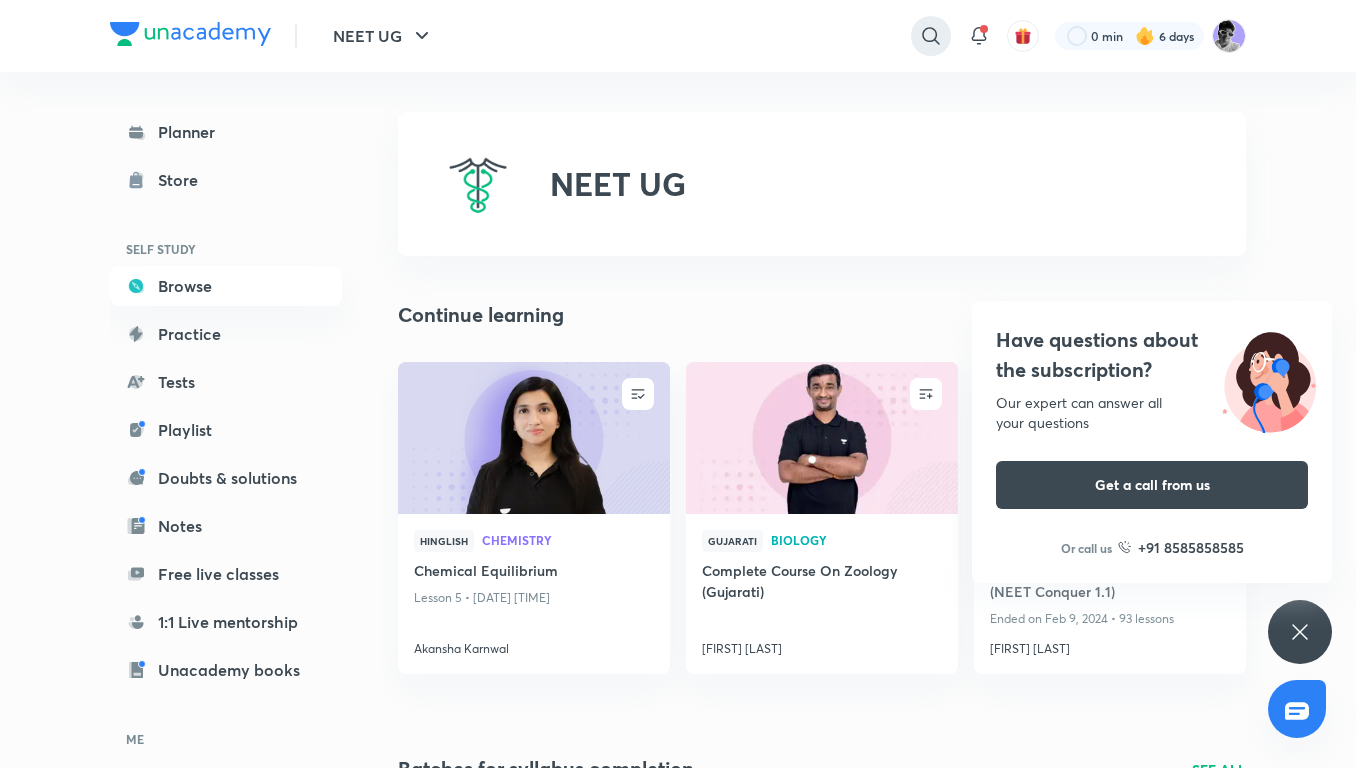 click 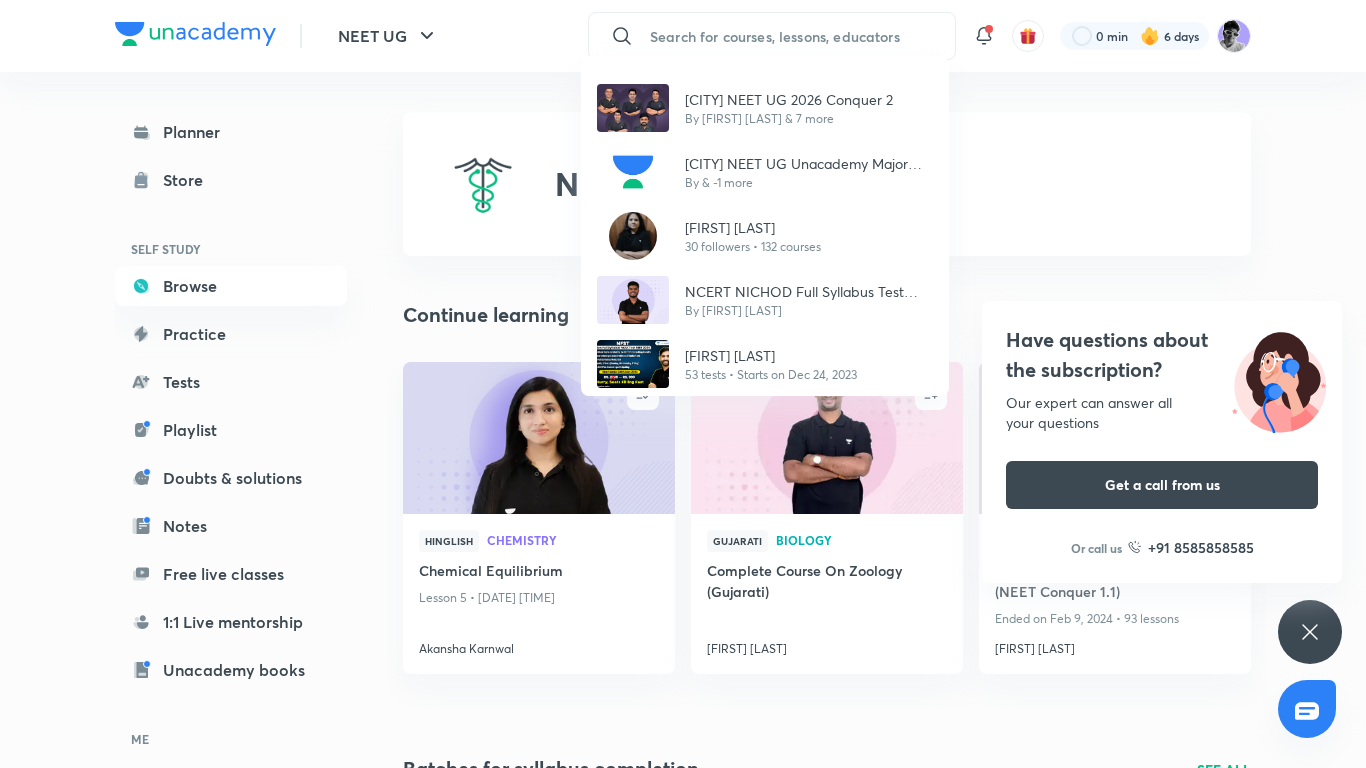 click on "[CITY] NEET UG 2026 Conquer 2 By [FIRST] [LAST] & 7 more [CITY] NEET UG Unacademy Major Test Series (2025) By & -1 more [FIRST] [LAST] 30 followers • 132 courses NCERT NICHOD Full Syllabus Test Series - FST By [FIRST] [LAST] [FIRST] - New Full Syllabus Mock Test by [FIRST] [LAST] 53 tests • Starts on Dec 24, 2023" at bounding box center [683, 384] 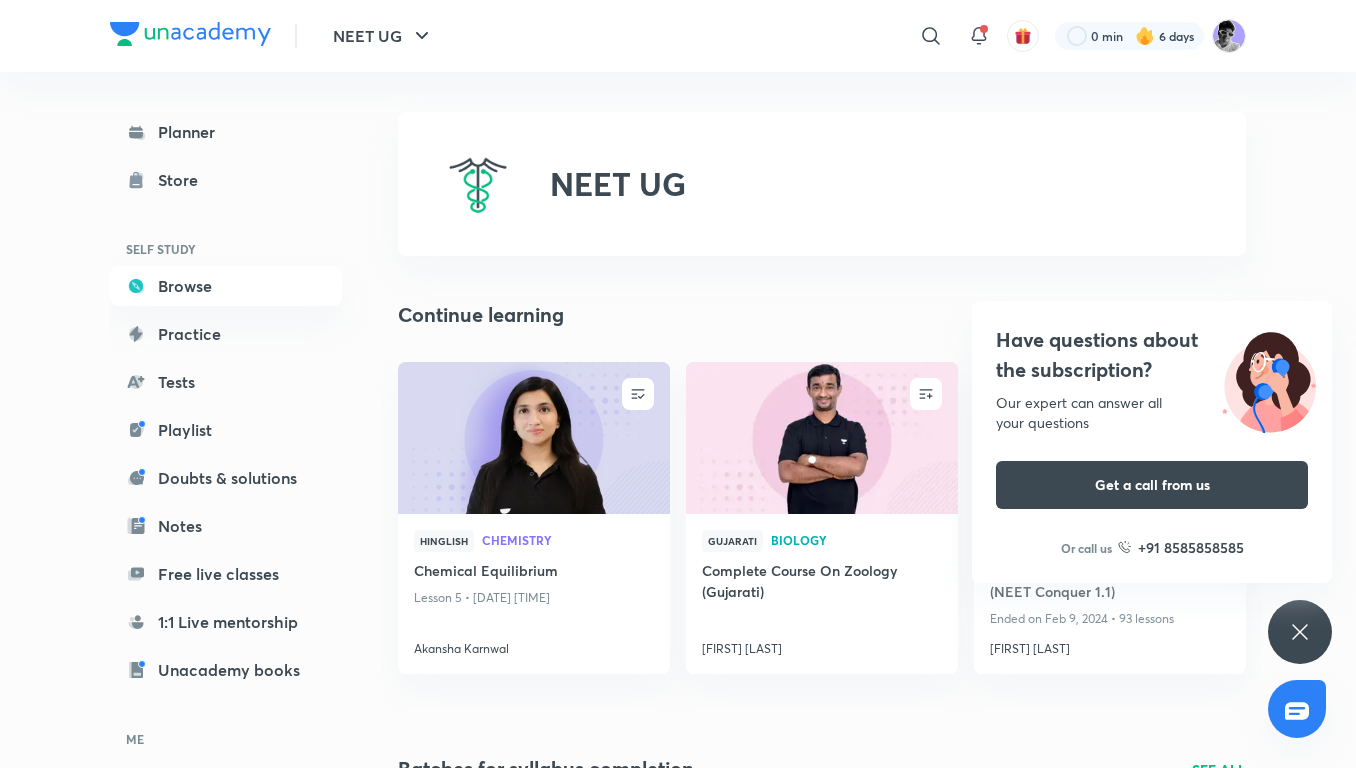 click on "​" at bounding box center [767, 36] 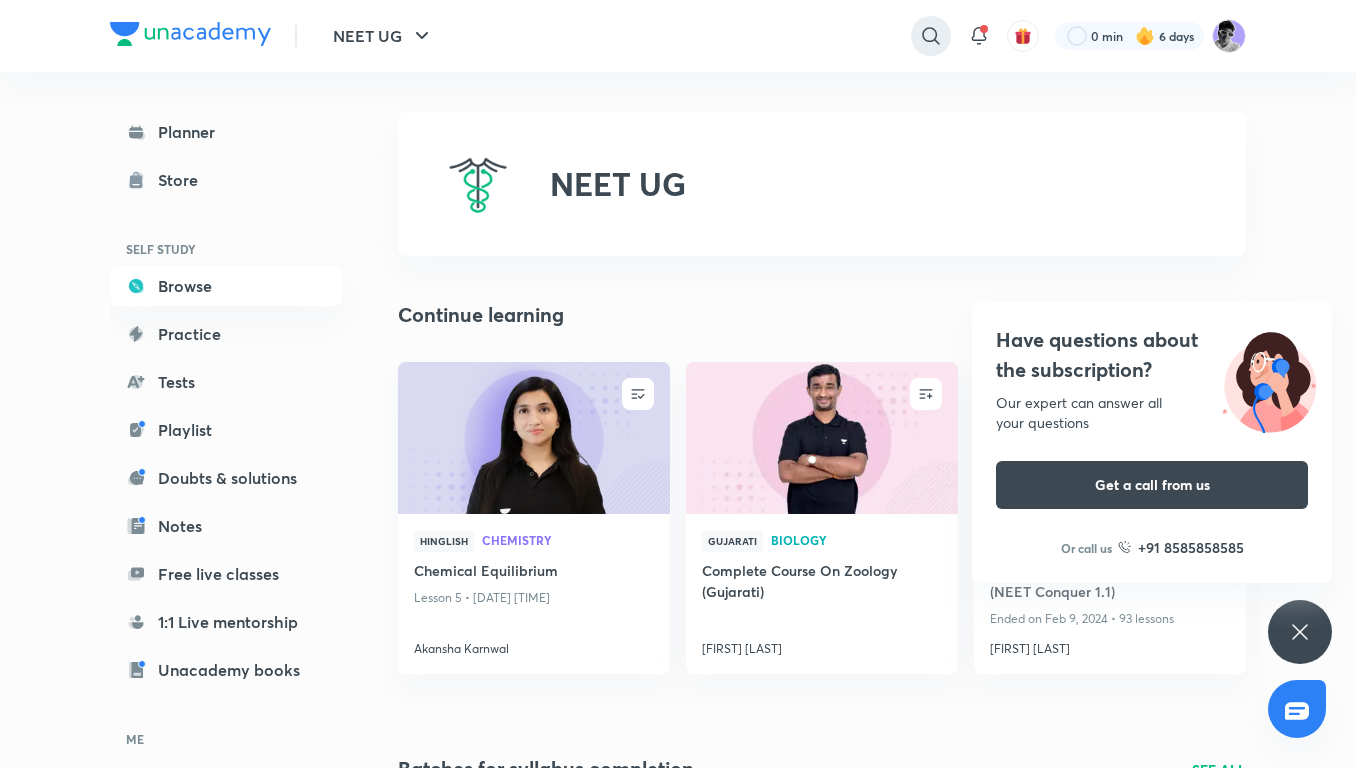 click 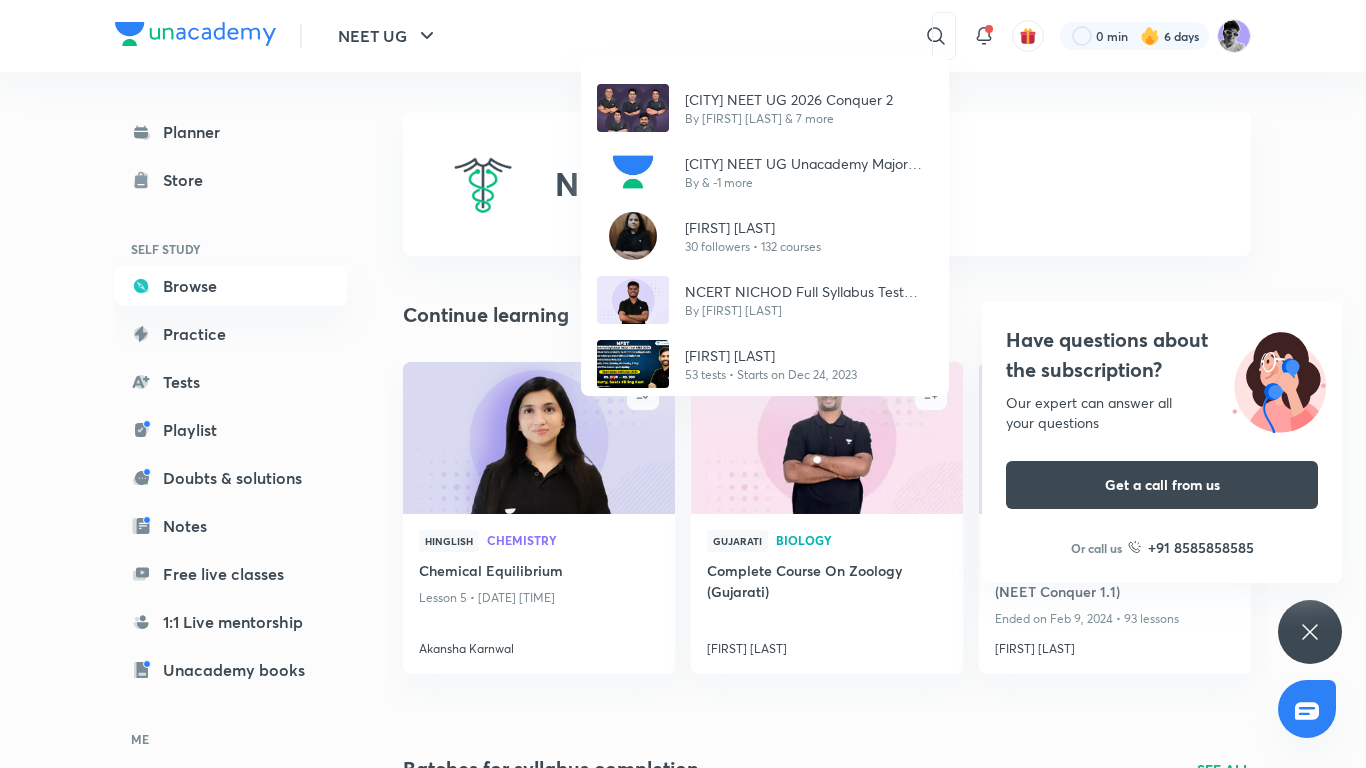 click on "[CITY] NEET UG 2026 Conquer 2 By [FIRST] [LAST] & 7 more [CITY] NEET UG Unacademy Major Test Series (2025) By & -1 more [FIRST] [LAST] 30 followers • 132 courses NCERT NICHOD Full Syllabus Test Series - FST By [FIRST] [LAST] [FIRST] - New Full Syllabus Mock Test by [FIRST] [LAST] 53 tests • Starts on Dec 24, 2023" at bounding box center [683, 384] 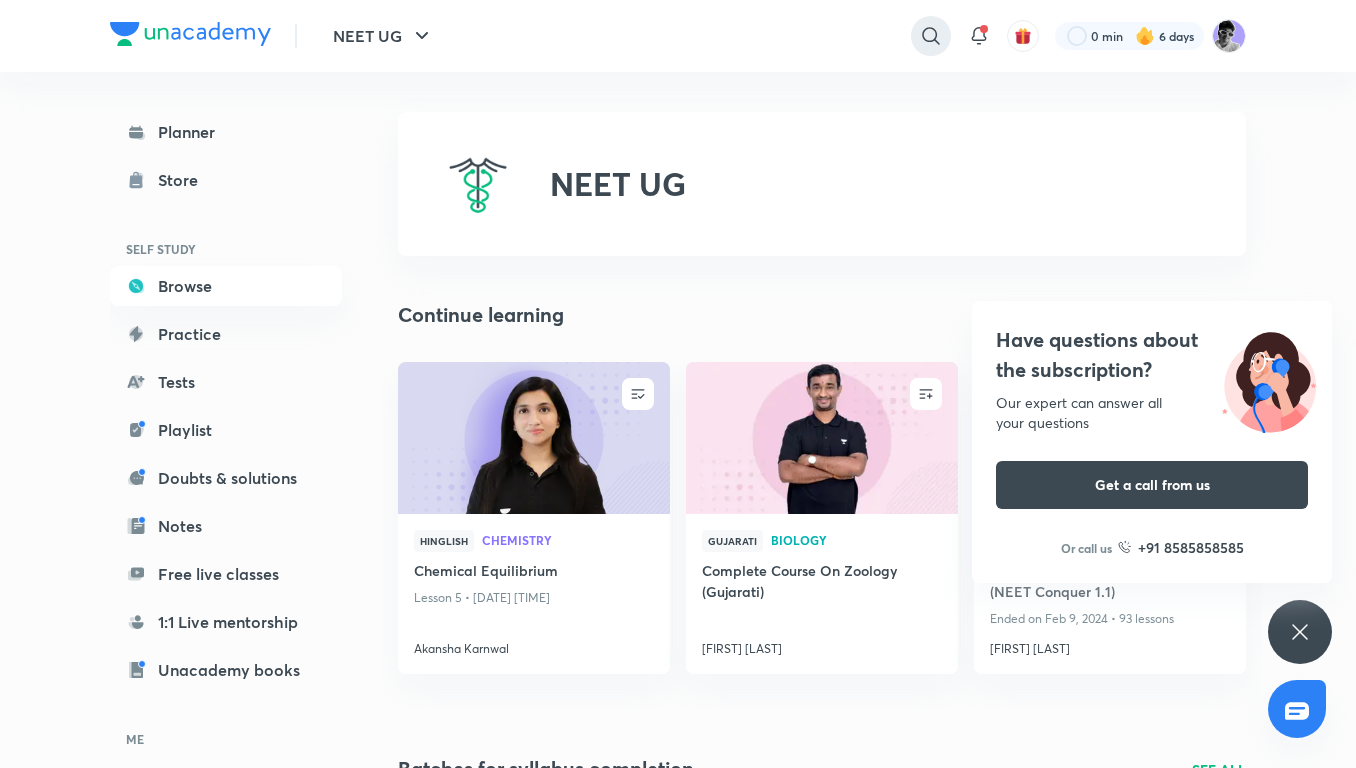 click at bounding box center [931, 36] 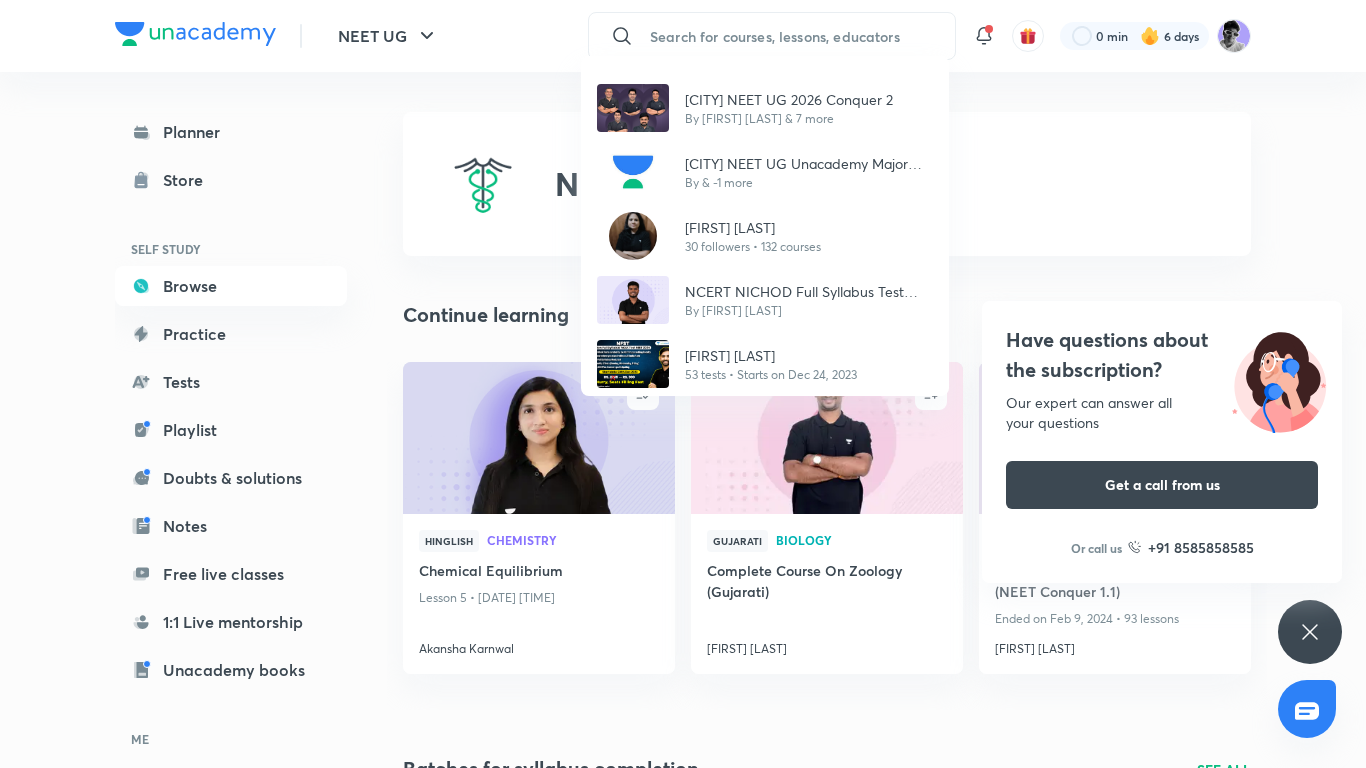 click on "[CITY] NEET UG 2026 Conquer 2 By [FIRST] [LAST] & 7 more [CITY] NEET UG Unacademy Major Test Series (2025) By & -1 more [FIRST] [LAST] 30 followers • 132 courses NCERT NICHOD Full Syllabus Test Series - FST By [FIRST] [LAST] [FIRST] - New Full Syllabus Mock Test by [FIRST] [LAST] 53 tests • Starts on Dec 24, 2023" at bounding box center [683, 384] 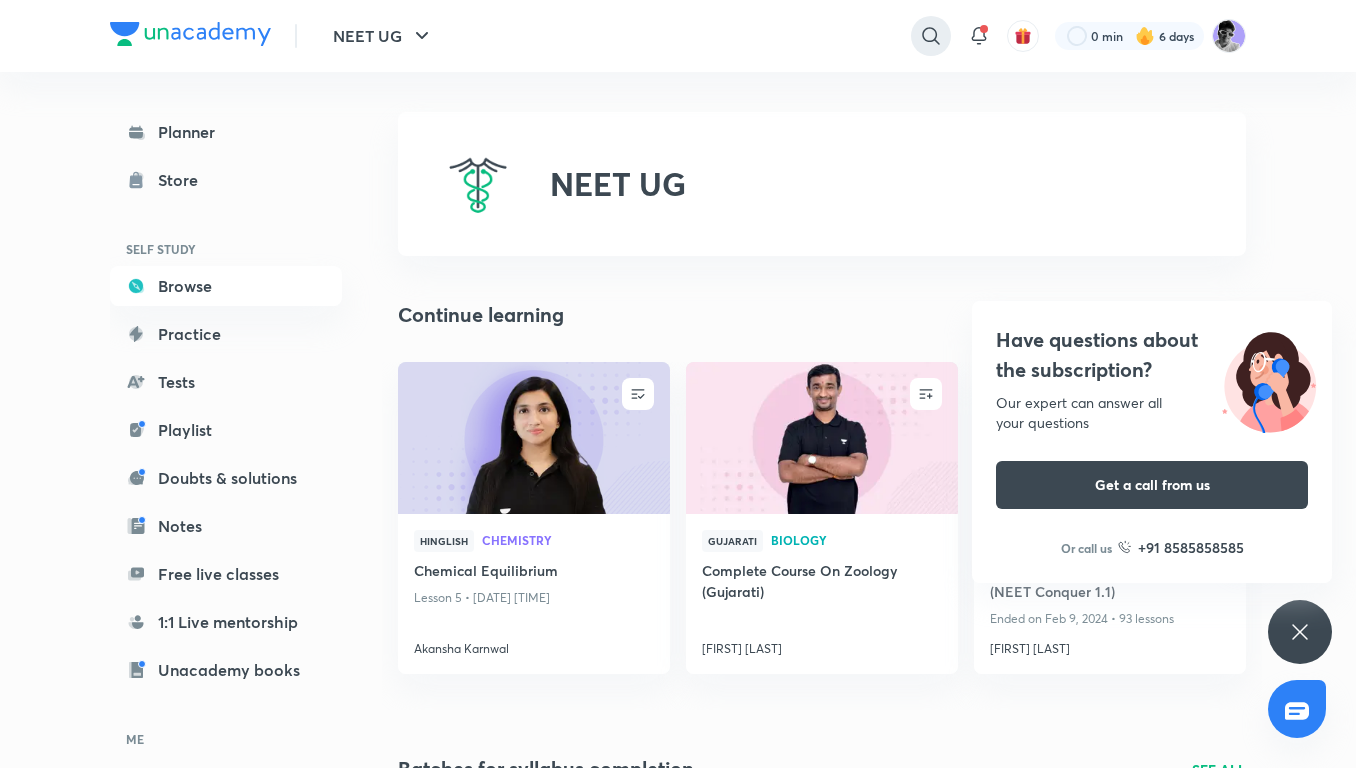 click 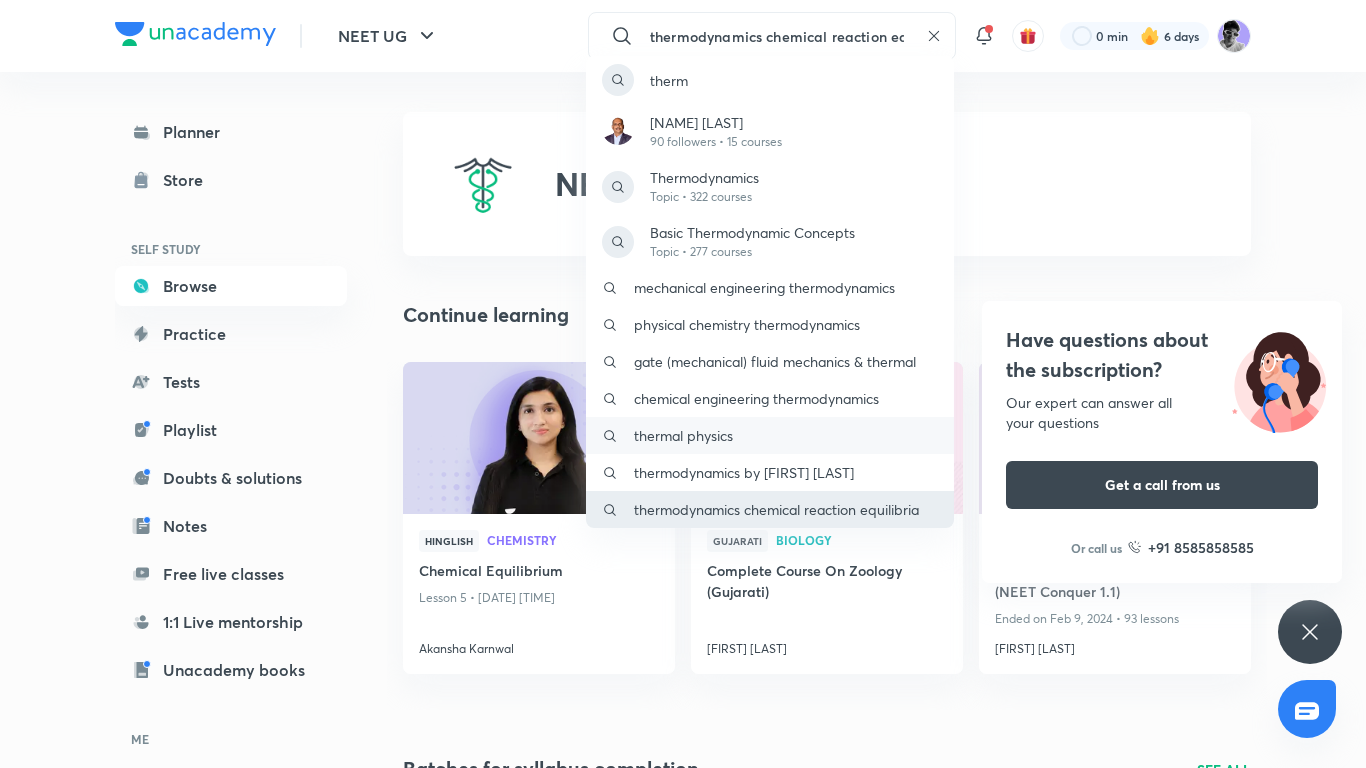 type on "thermodynamics chemical reaction equilibria" 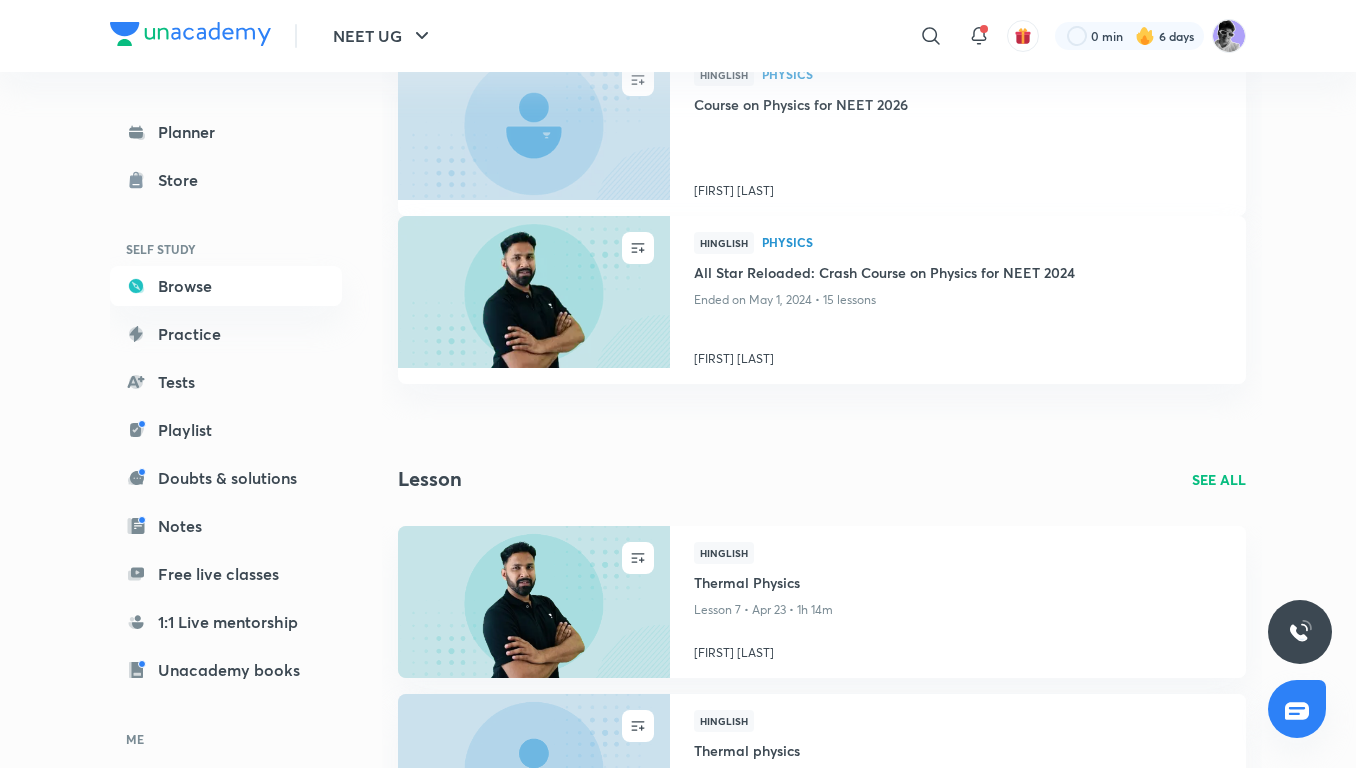 scroll, scrollTop: 0, scrollLeft: 0, axis: both 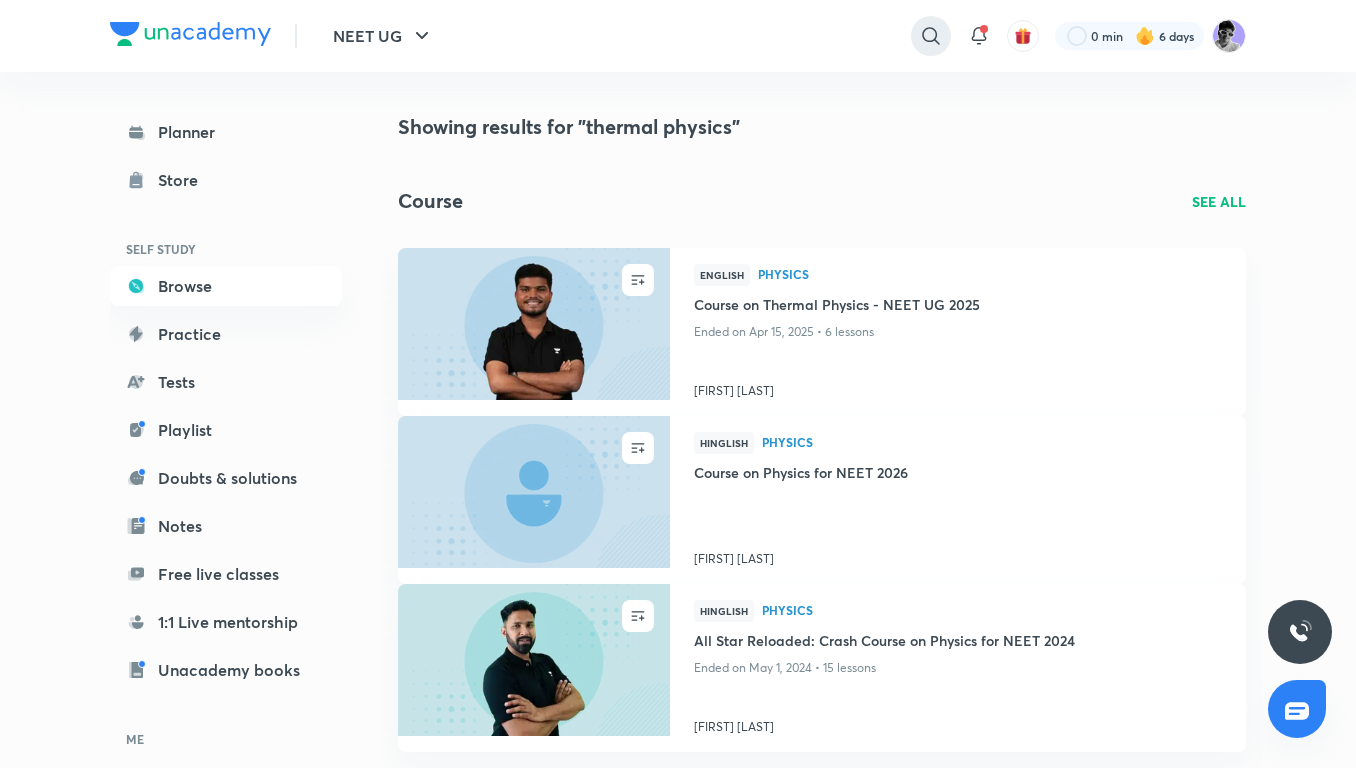 click at bounding box center [931, 36] 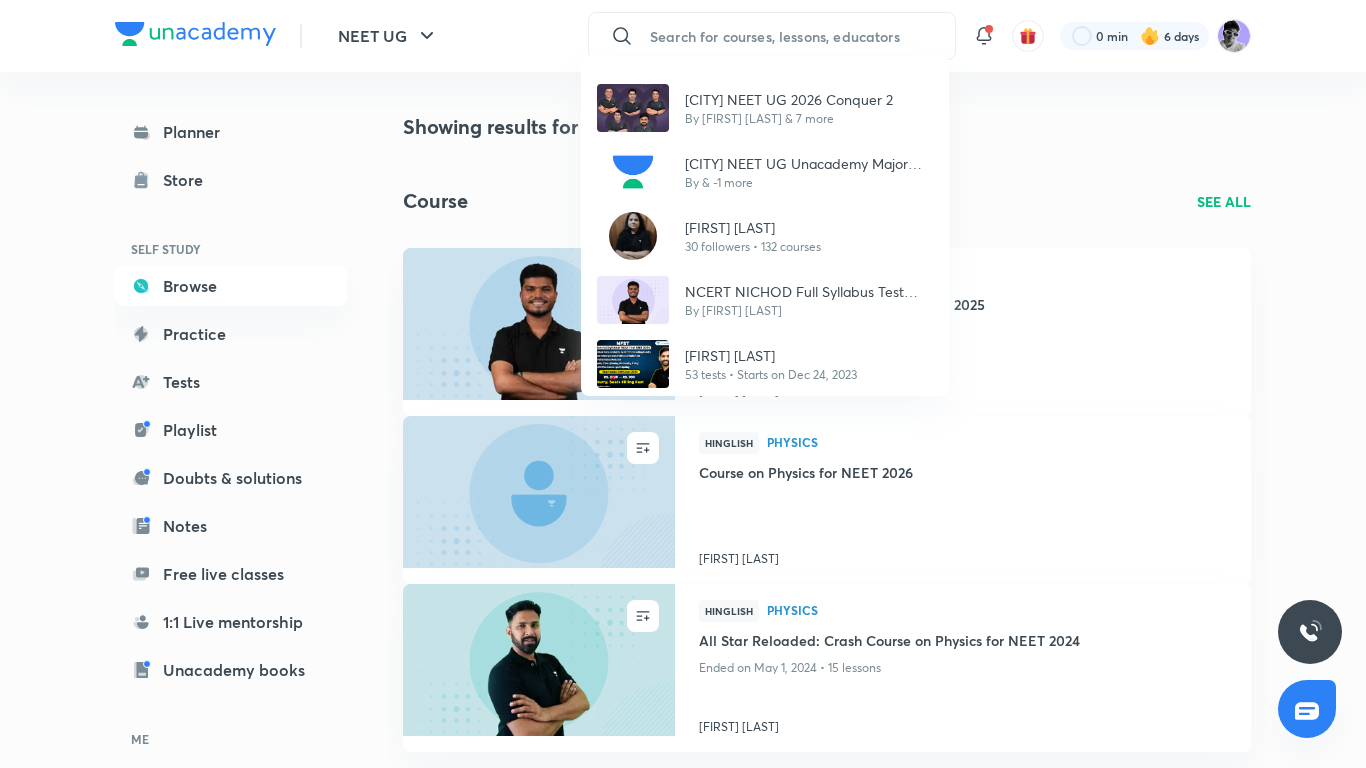 click on "[CITY] NEET UG 2026 Conquer 2 By [FIRST] [LAST] & 7 more [CITY] NEET UG Unacademy Major Test Series (2025) By & -1 more [FIRST] [LAST] 30 followers • 132 courses NCERT NICHOD Full Syllabus Test Series - FST By [FIRST] [LAST] [FIRST] - New Full Syllabus Mock Test by [FIRST] [LAST] 53 tests • Starts on Dec 24, 2023" at bounding box center [683, 384] 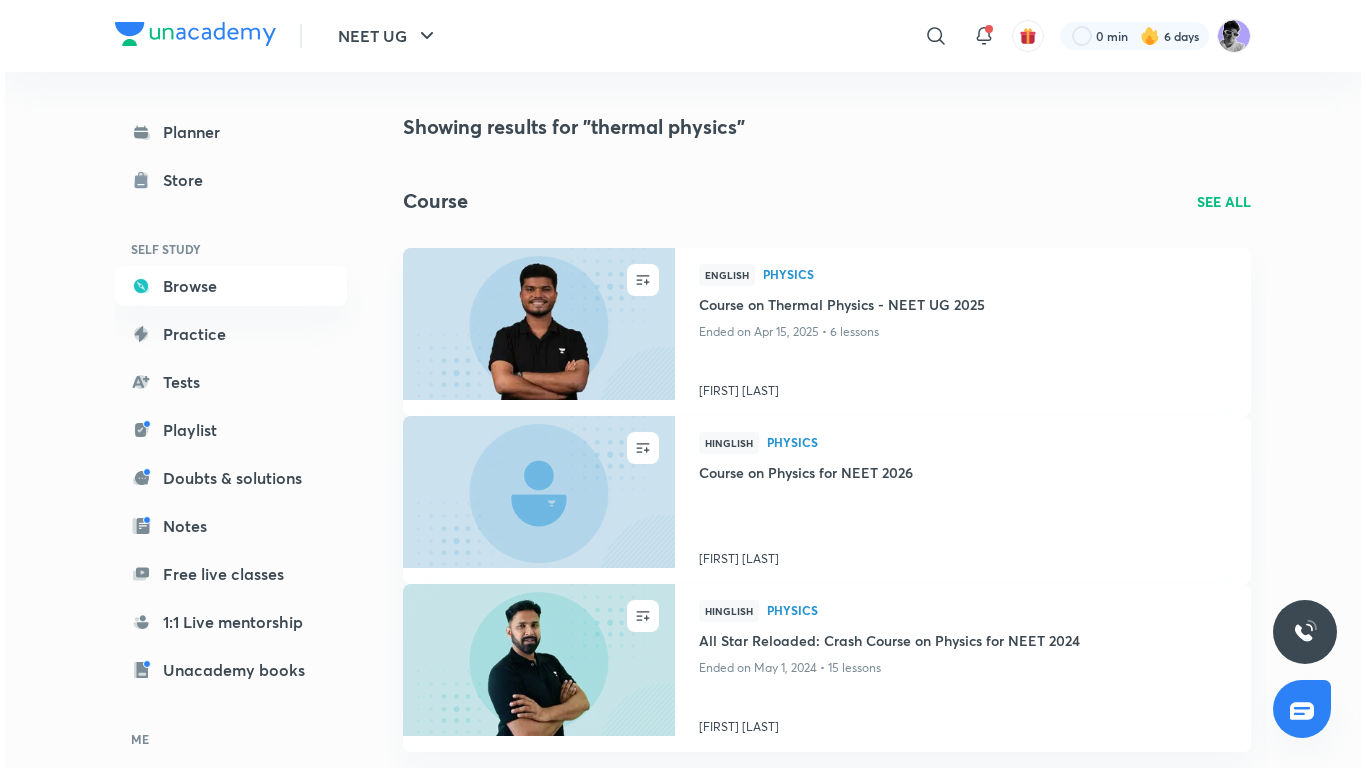 scroll, scrollTop: 672, scrollLeft: 0, axis: vertical 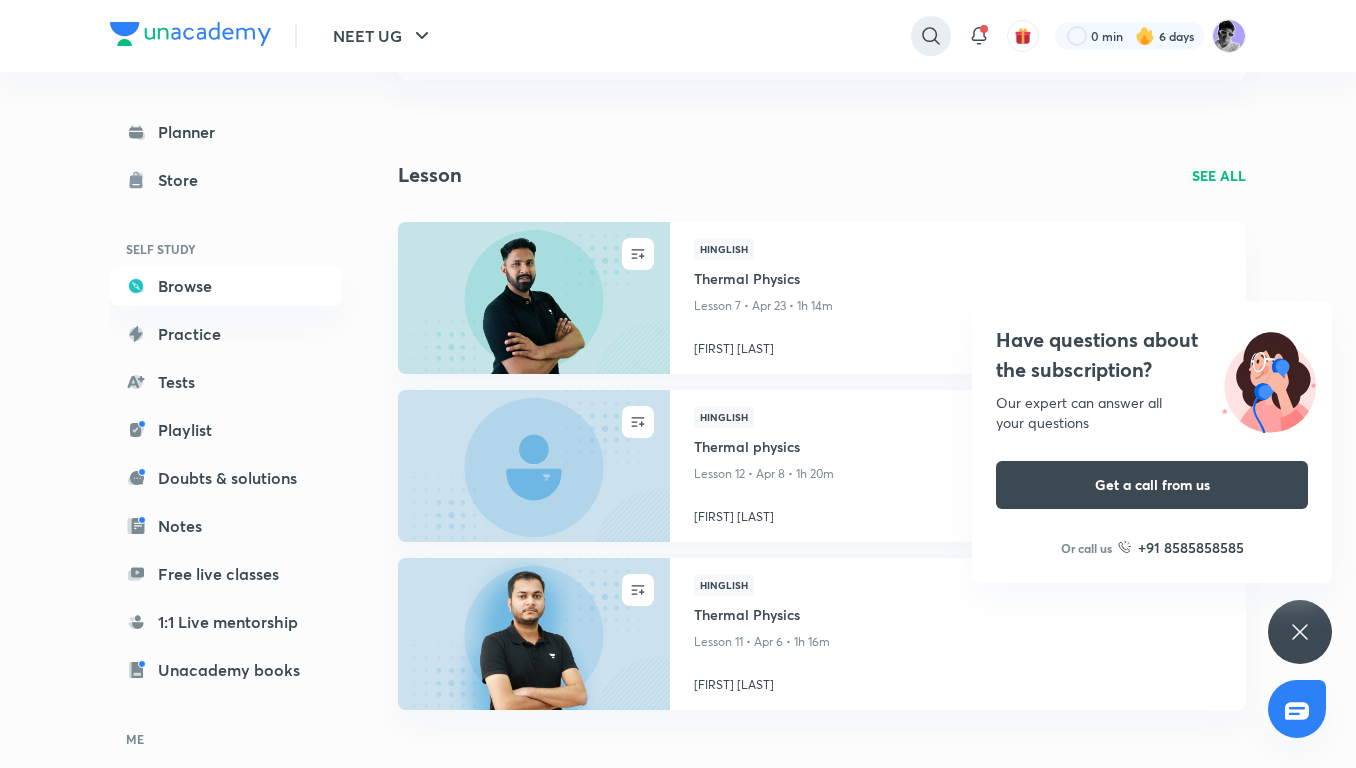 click 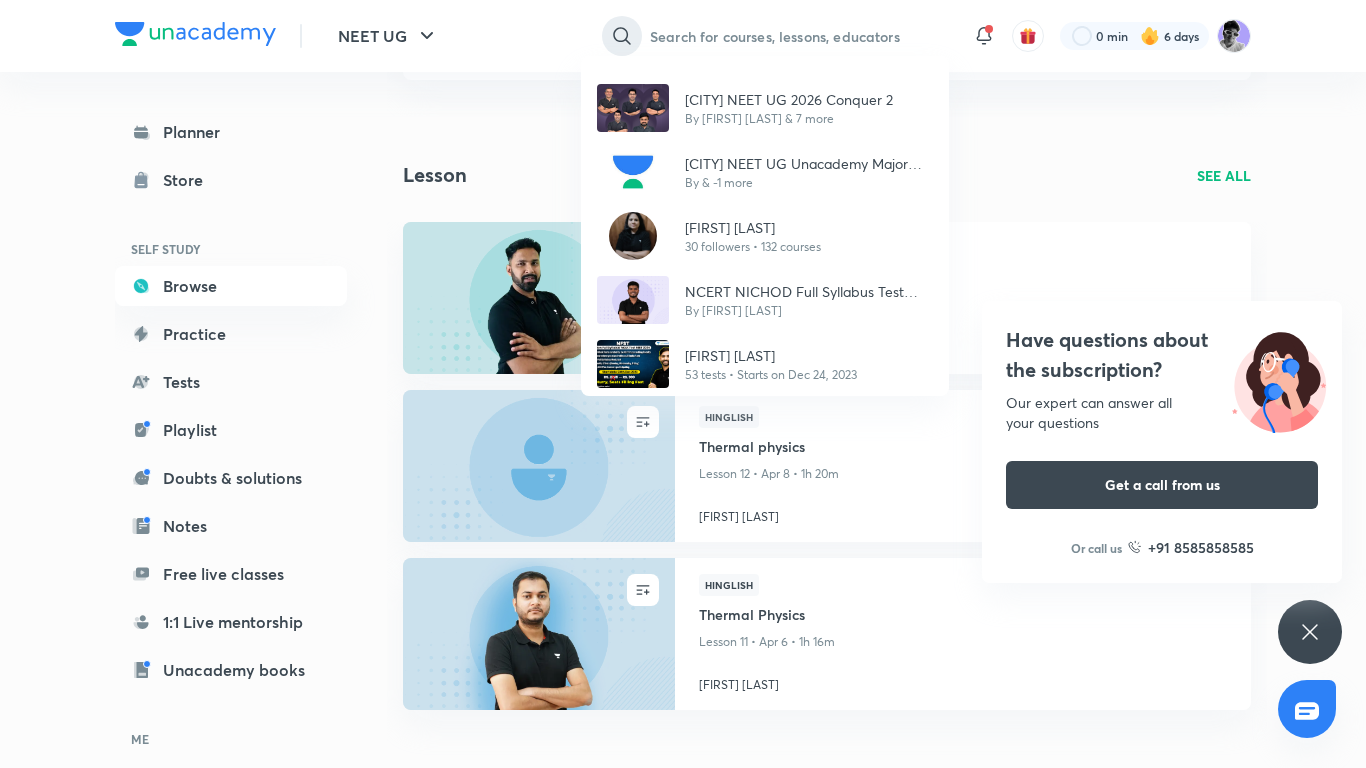 click on "[CITY] NEET UG 2026 Conquer 2 By [FIRST] [LAST] & 7 more [CITY] NEET UG Unacademy Major Test Series (2025) By & -1 more [FIRST] [LAST] 30 followers • 132 courses NCERT NICHOD Full Syllabus Test Series - FST By [FIRST] [LAST] [FIRST] - New Full Syllabus Mock Test by [FIRST] [LAST] 53 tests • Starts on Dec 24, 2023" at bounding box center (683, 384) 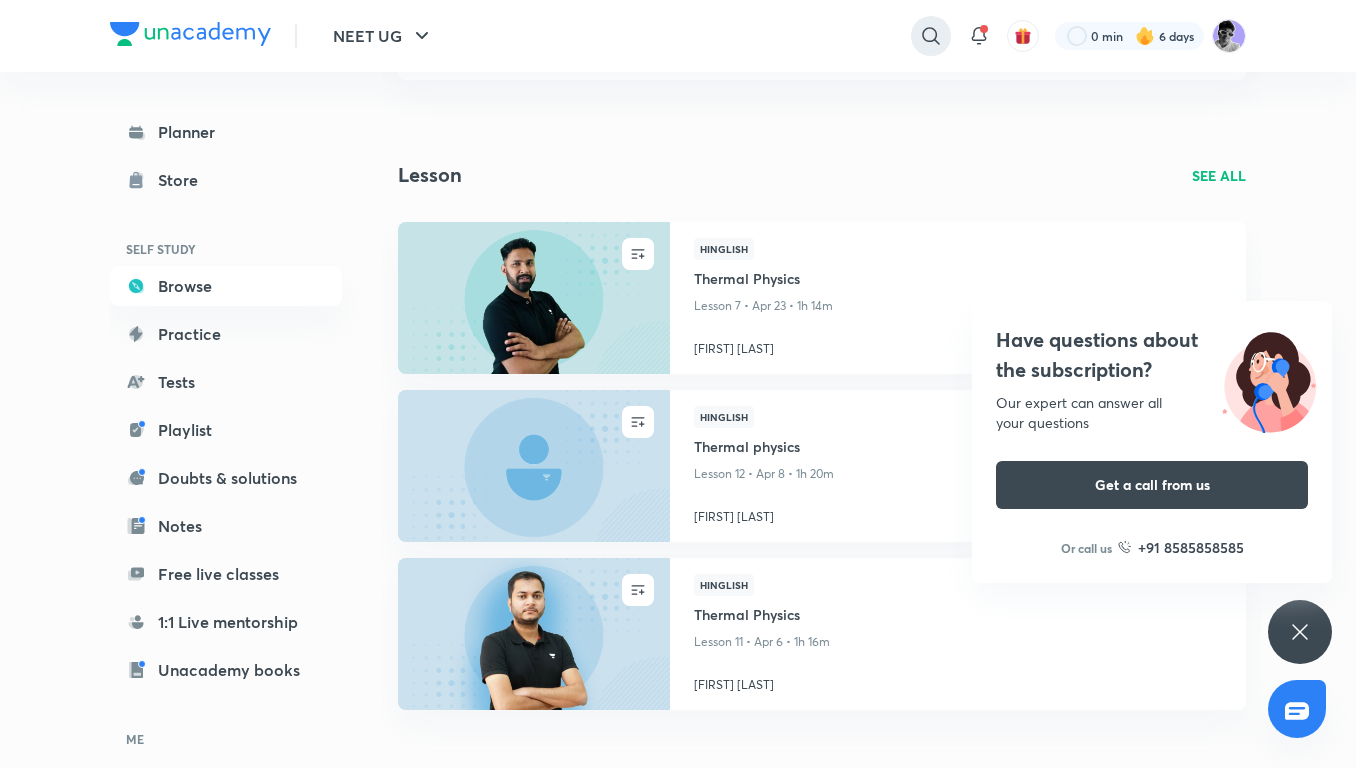 click at bounding box center (931, 36) 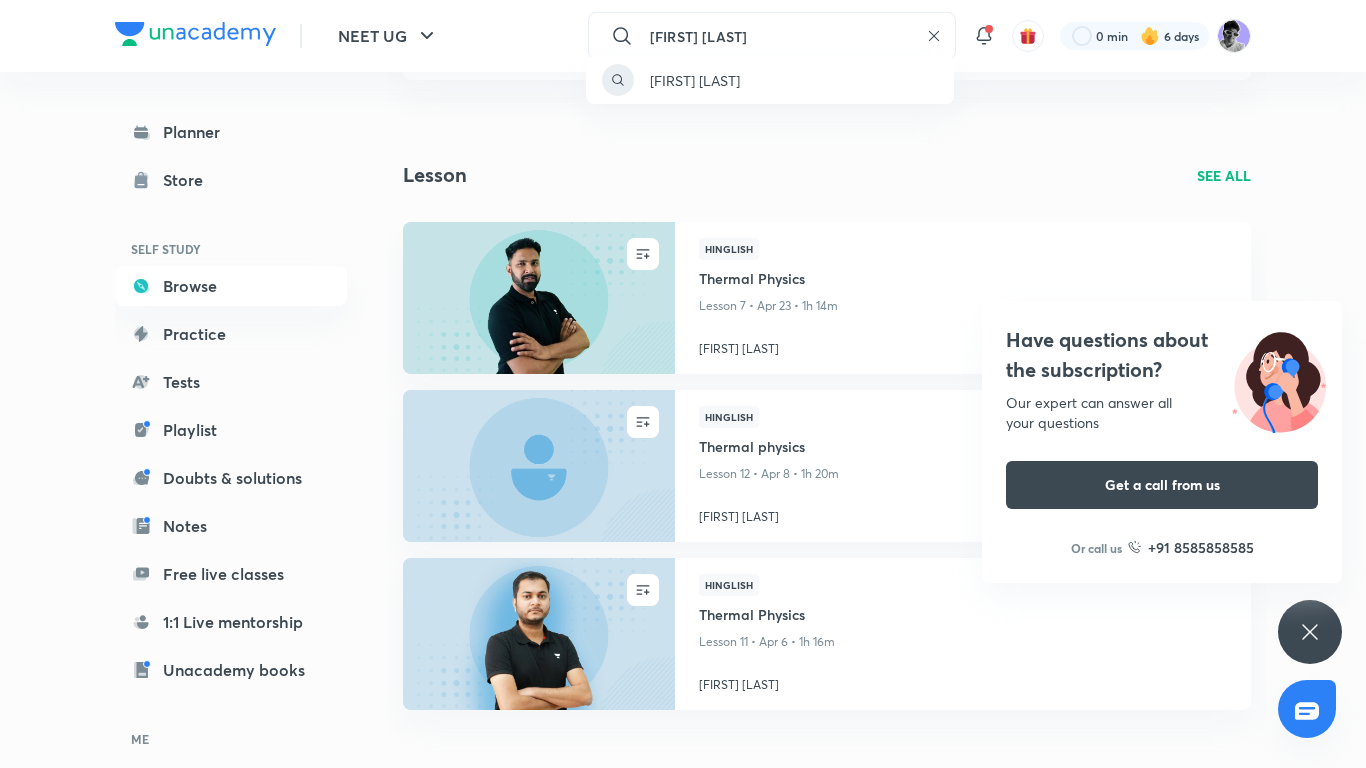 type on "[FIRST] [LAST]" 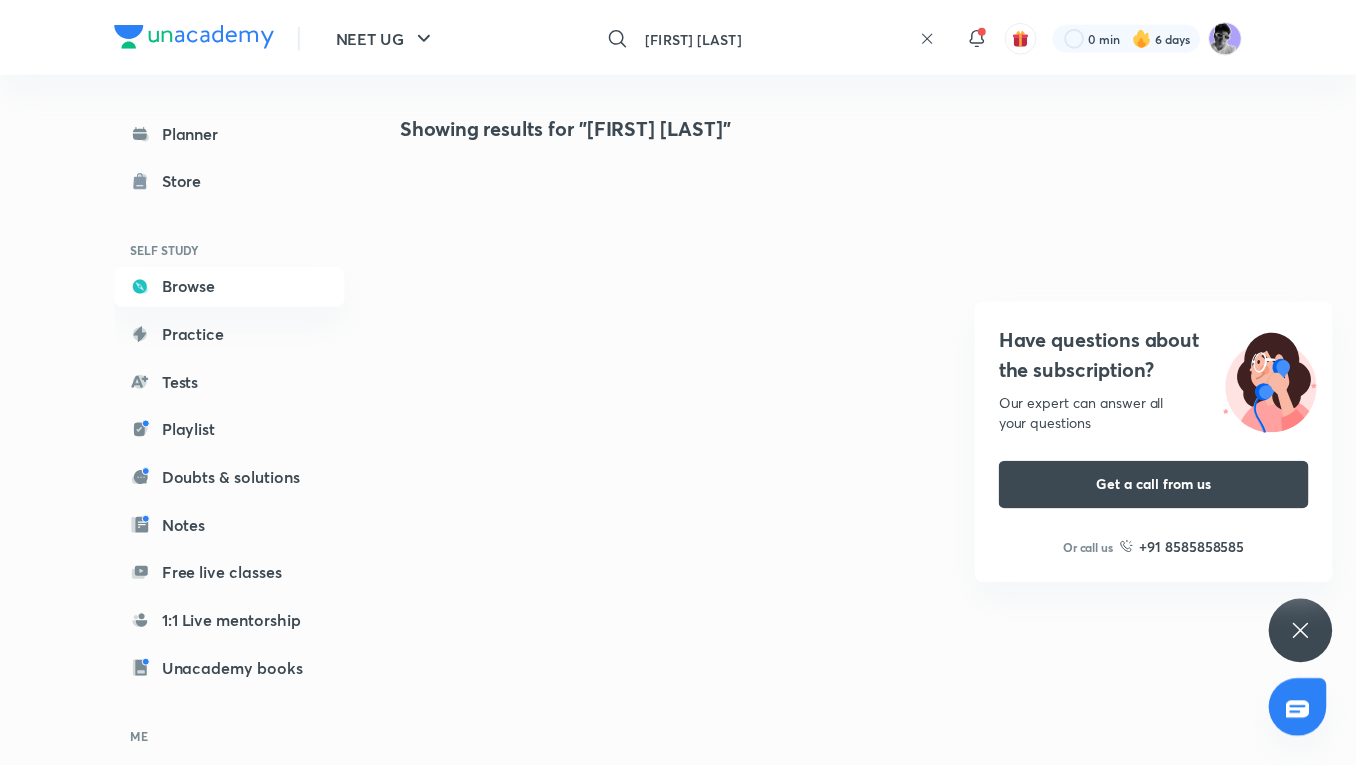 scroll, scrollTop: 0, scrollLeft: 0, axis: both 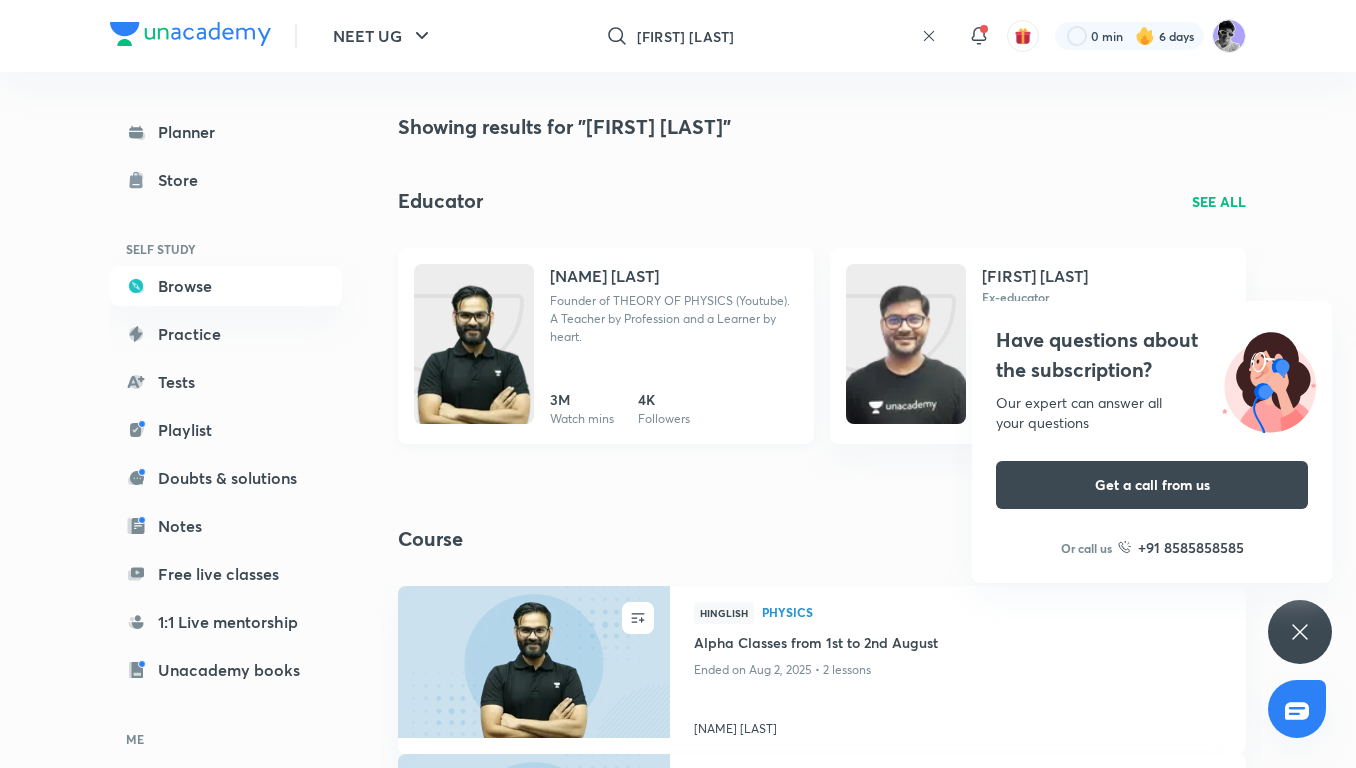 click on "Founder of THEORY OF PHYSICS (Youtube).
A Teacher by Profession and a Learner by heart." at bounding box center (674, 319) 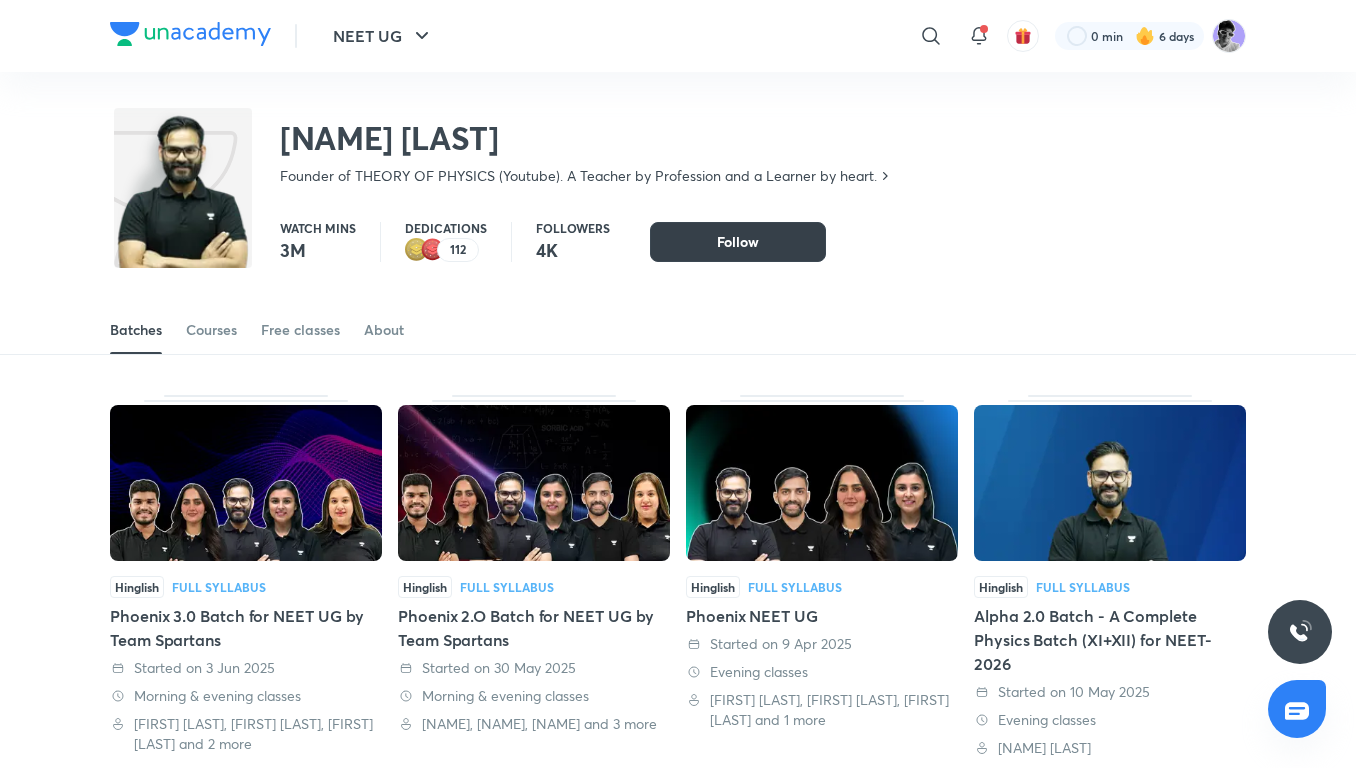 click on "Watch mins 3M Dedications 112 Followers 4K Follow Follow Follow" at bounding box center [678, 232] 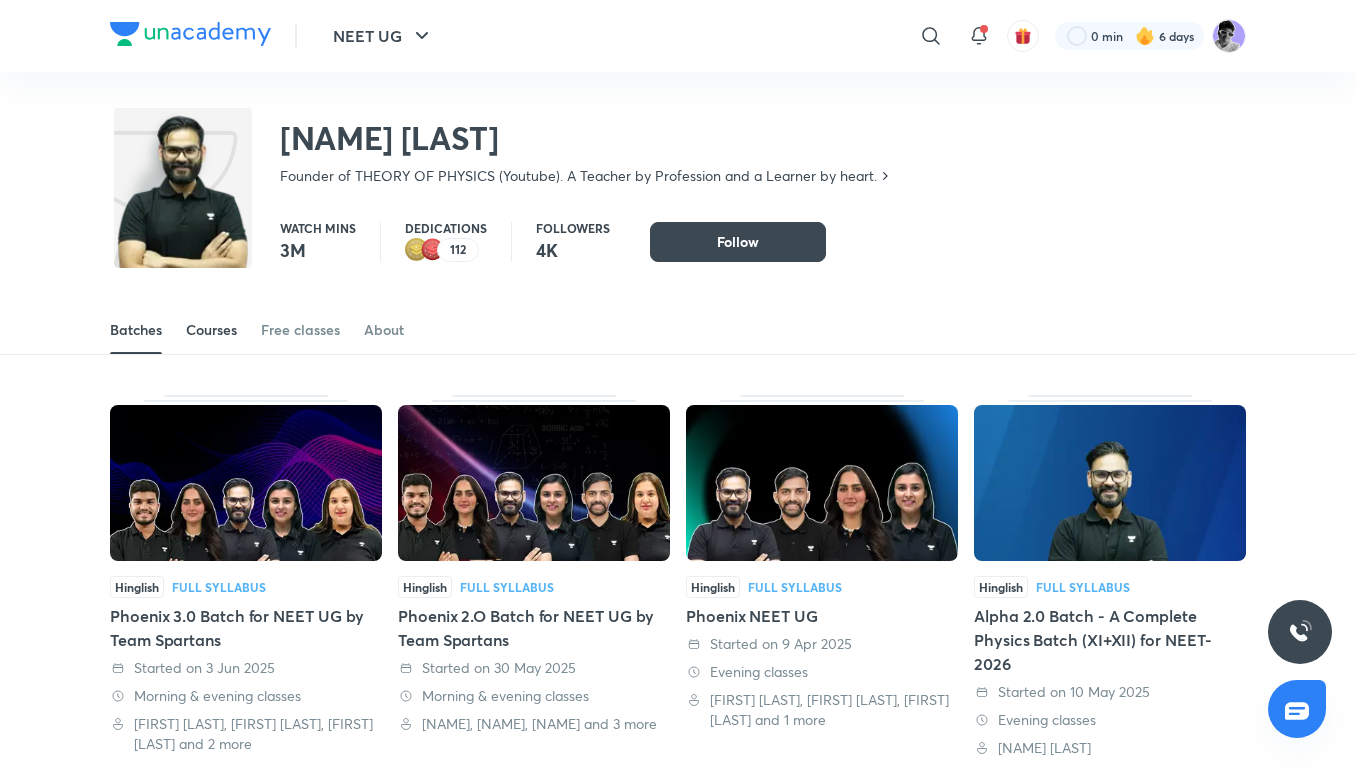 click on "Courses" at bounding box center (211, 330) 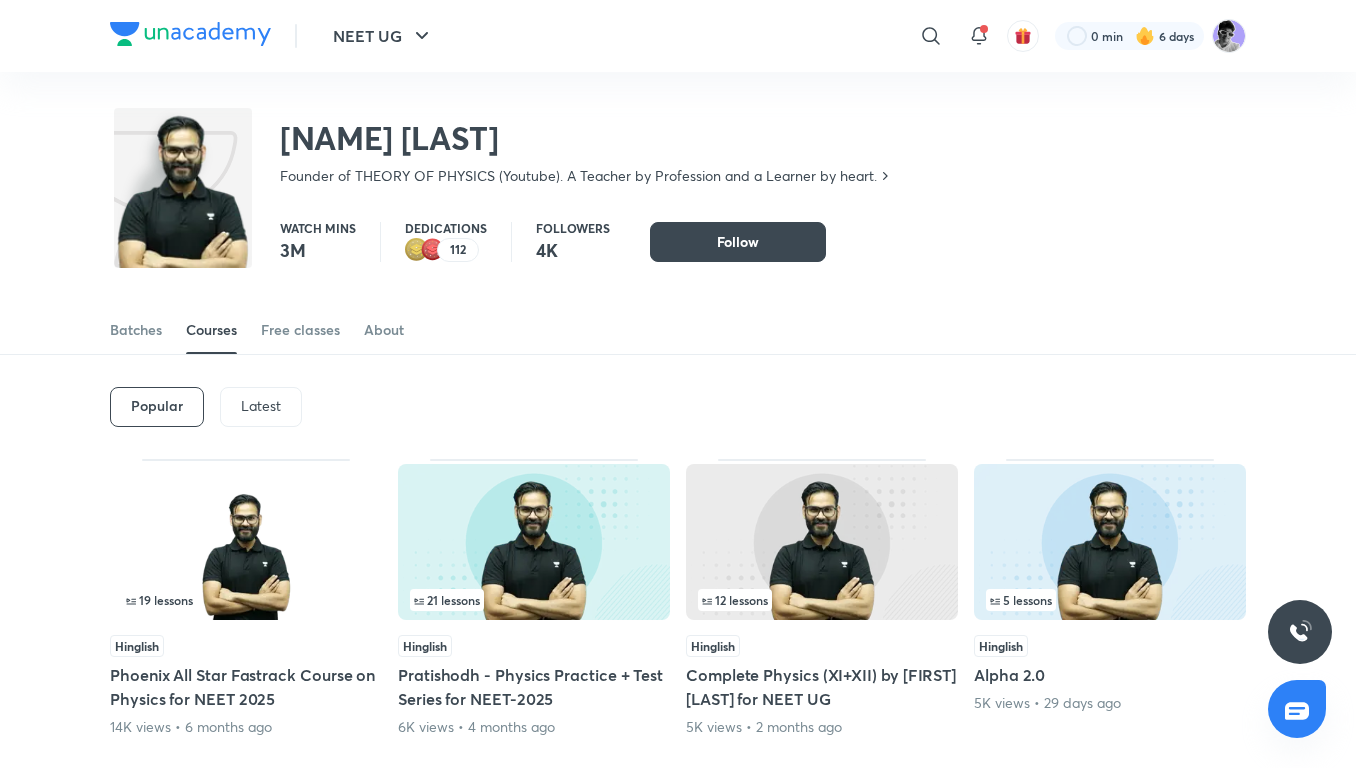 click on "Latest" at bounding box center (261, 406) 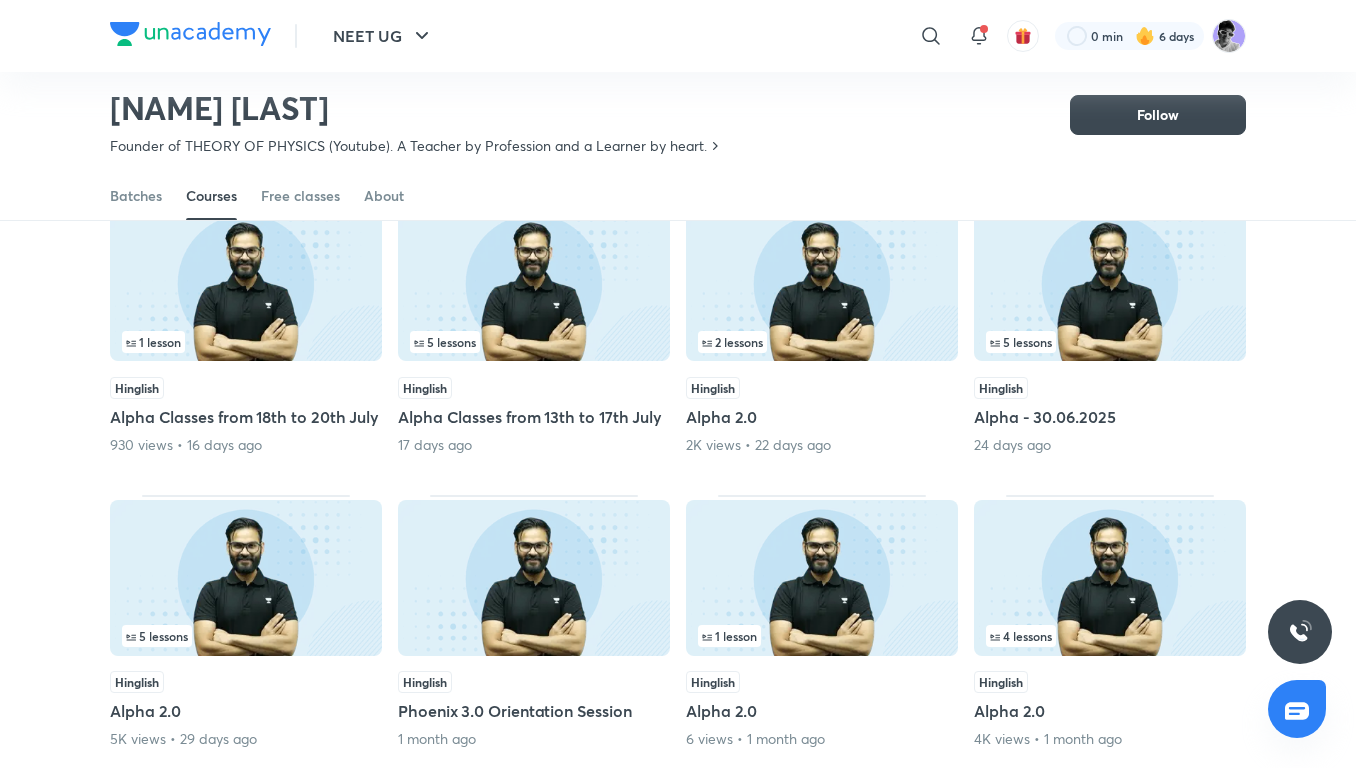 scroll, scrollTop: 784, scrollLeft: 0, axis: vertical 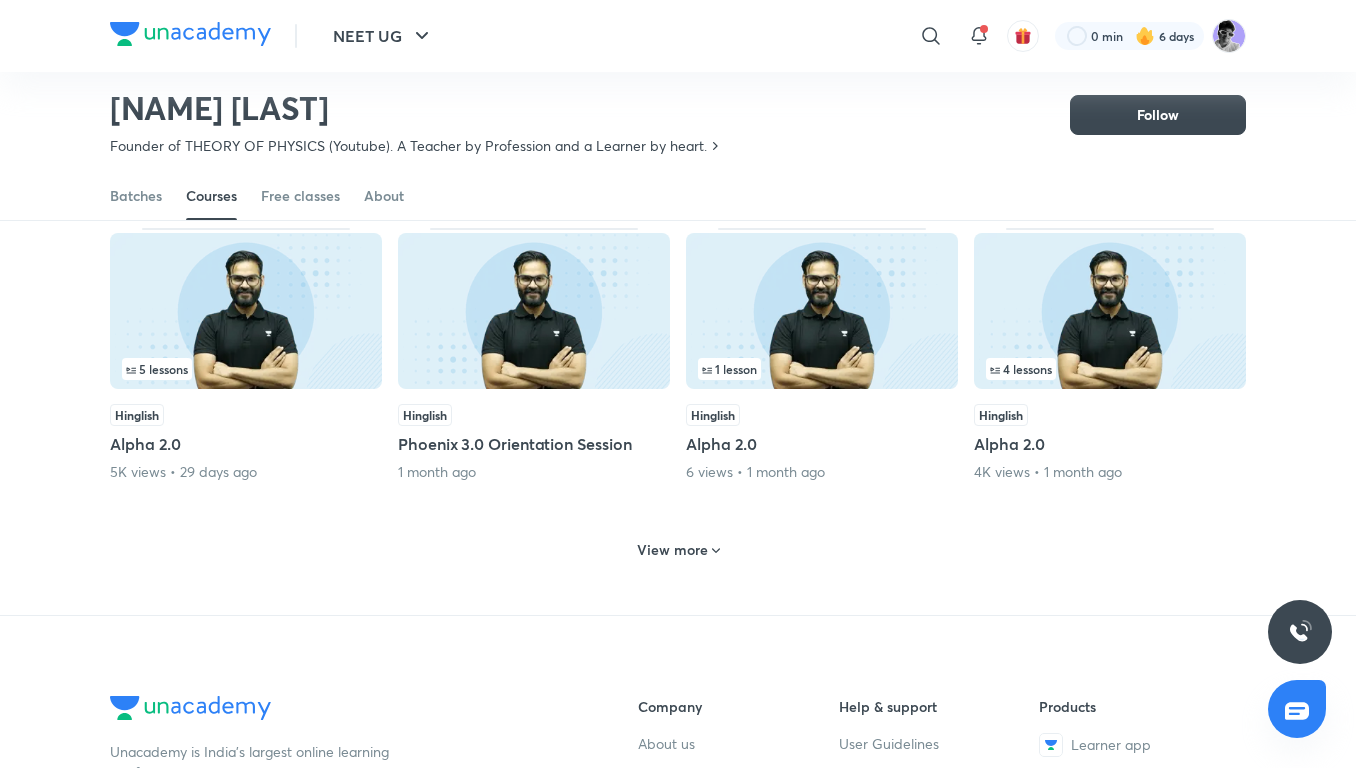 click 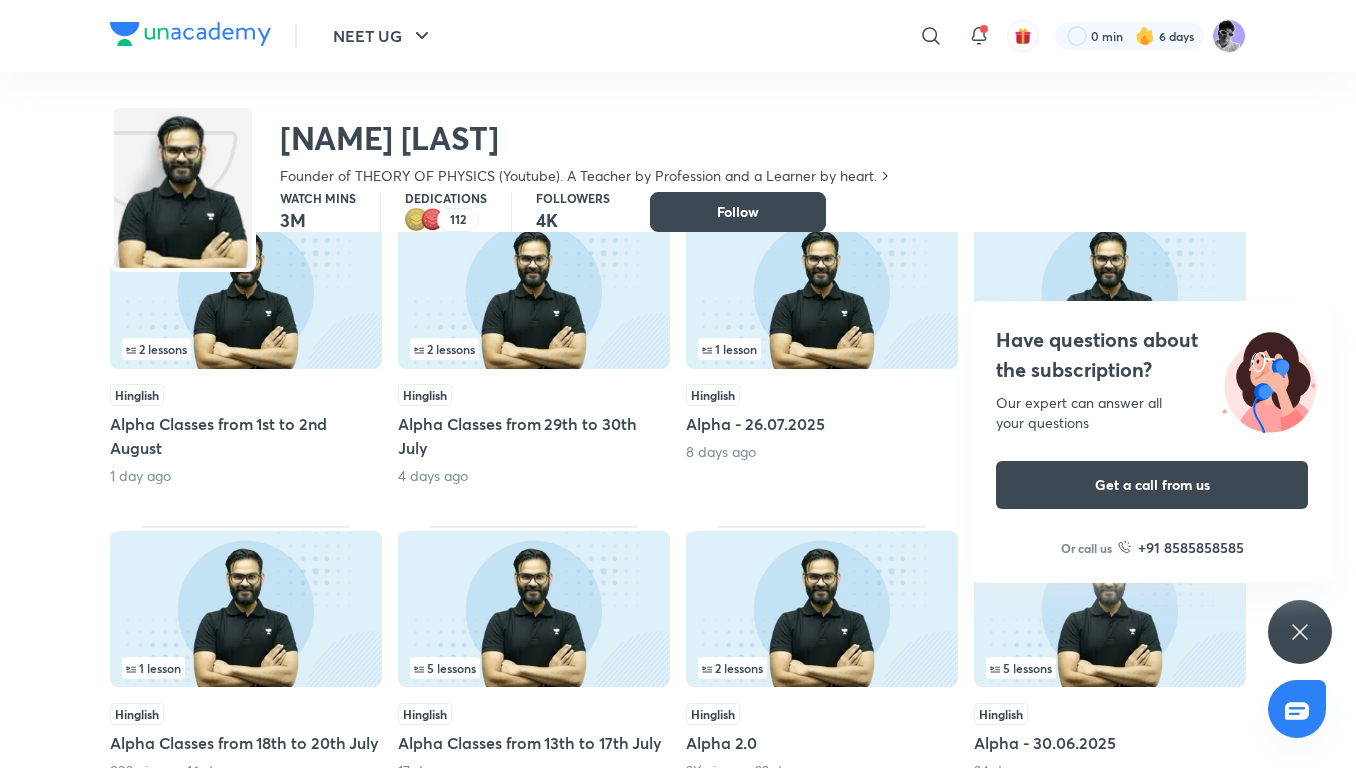 scroll, scrollTop: 0, scrollLeft: 0, axis: both 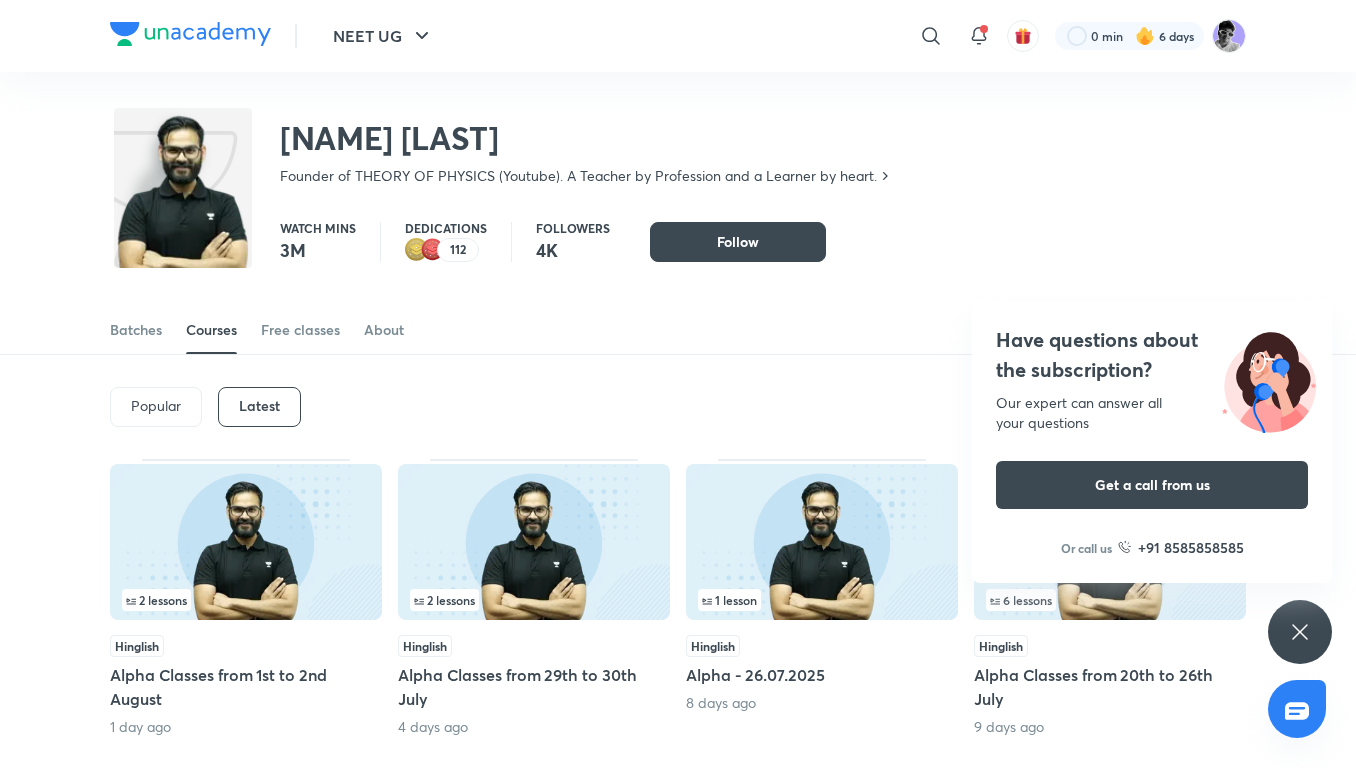 click on "Popular" at bounding box center (156, 406) 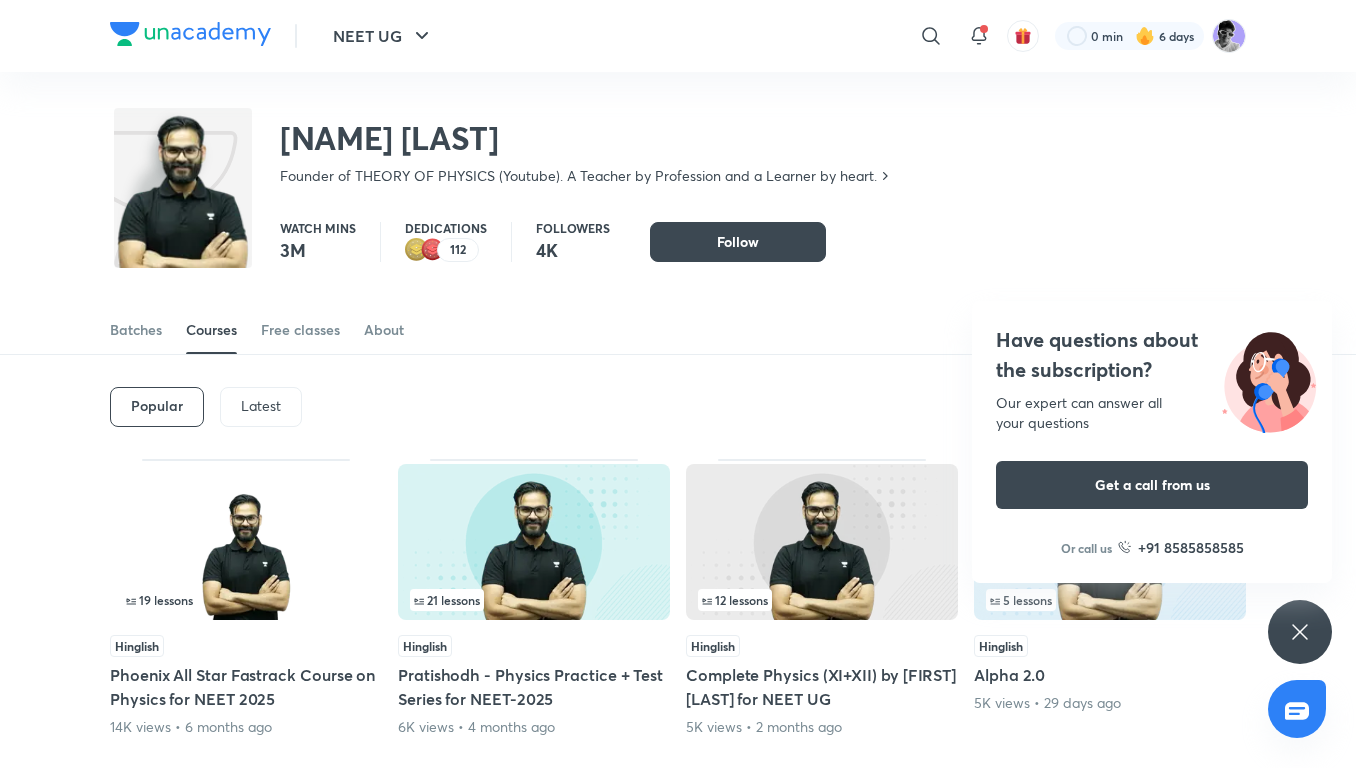 click on "Have questions about the subscription? Our expert can answer all your questions Get a call from us Or call us +91 8585858585" at bounding box center (1300, 632) 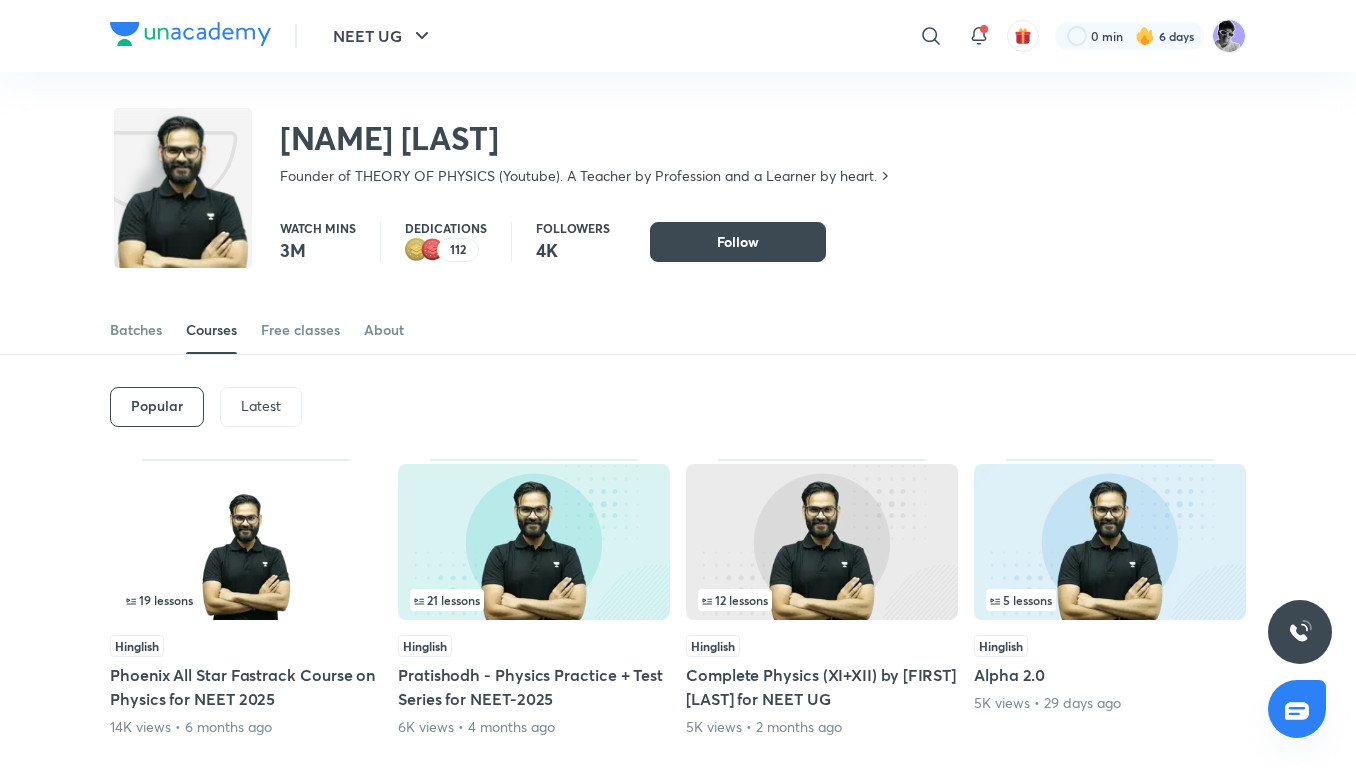 click on "Pratishodh - Physics Practice + Test Series for NEET-2025" at bounding box center (534, 687) 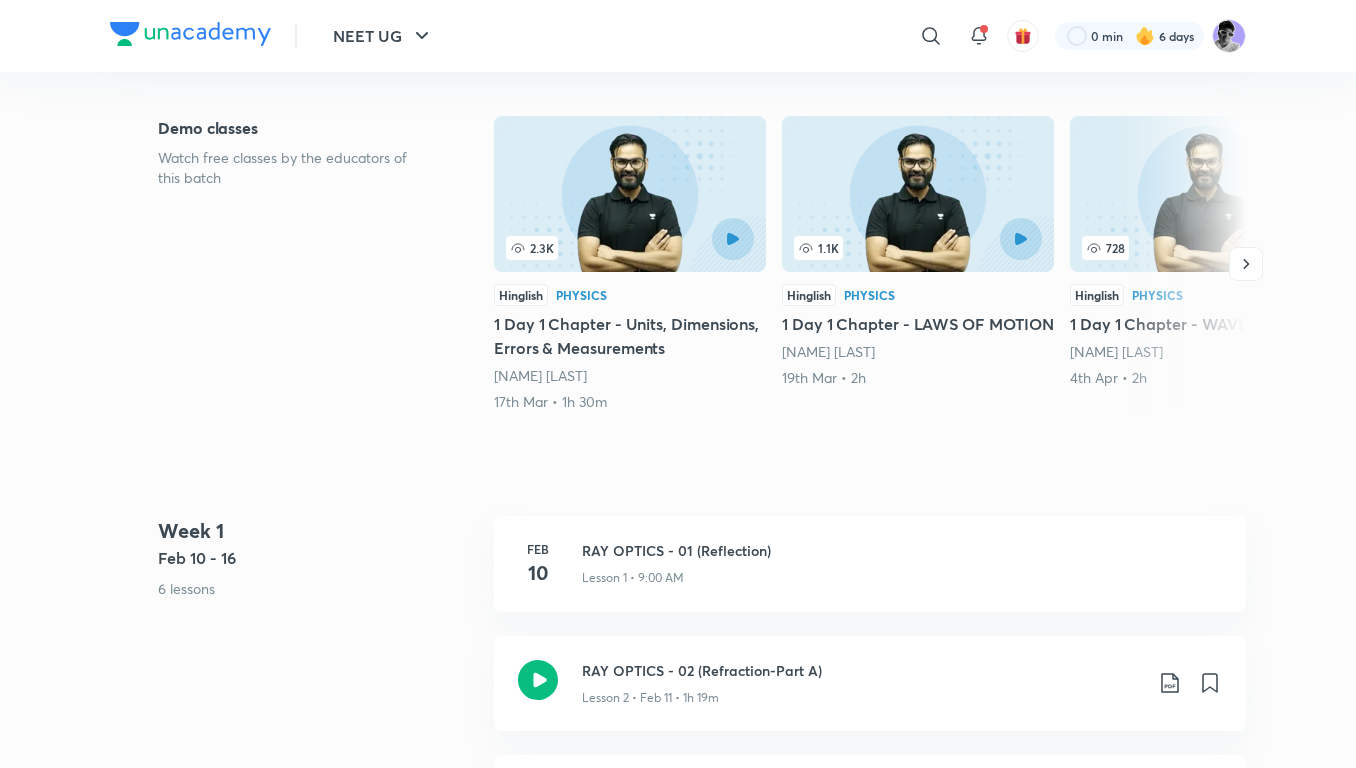 scroll, scrollTop: 0, scrollLeft: 0, axis: both 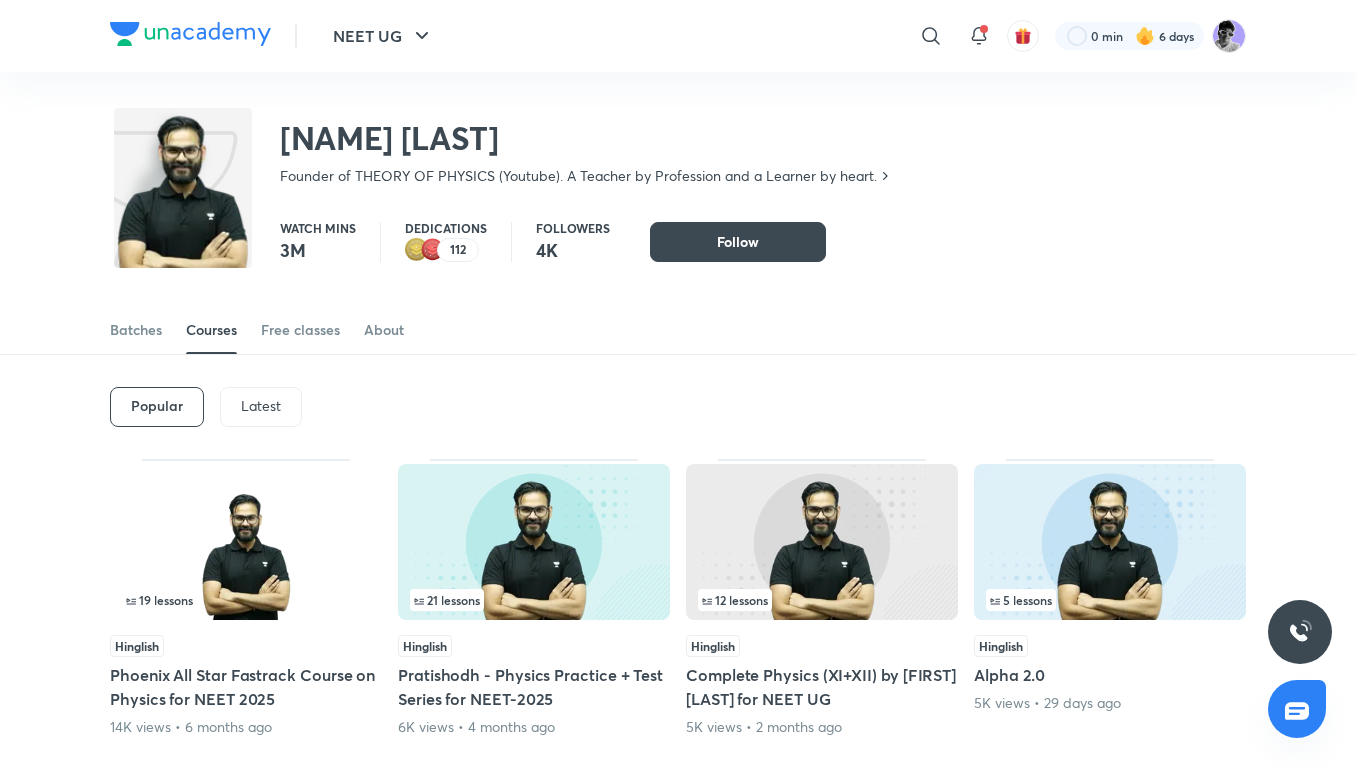 click on "Complete Physics (XI+XII) by [FIRST] [LAST] for NEET UG" at bounding box center (822, 687) 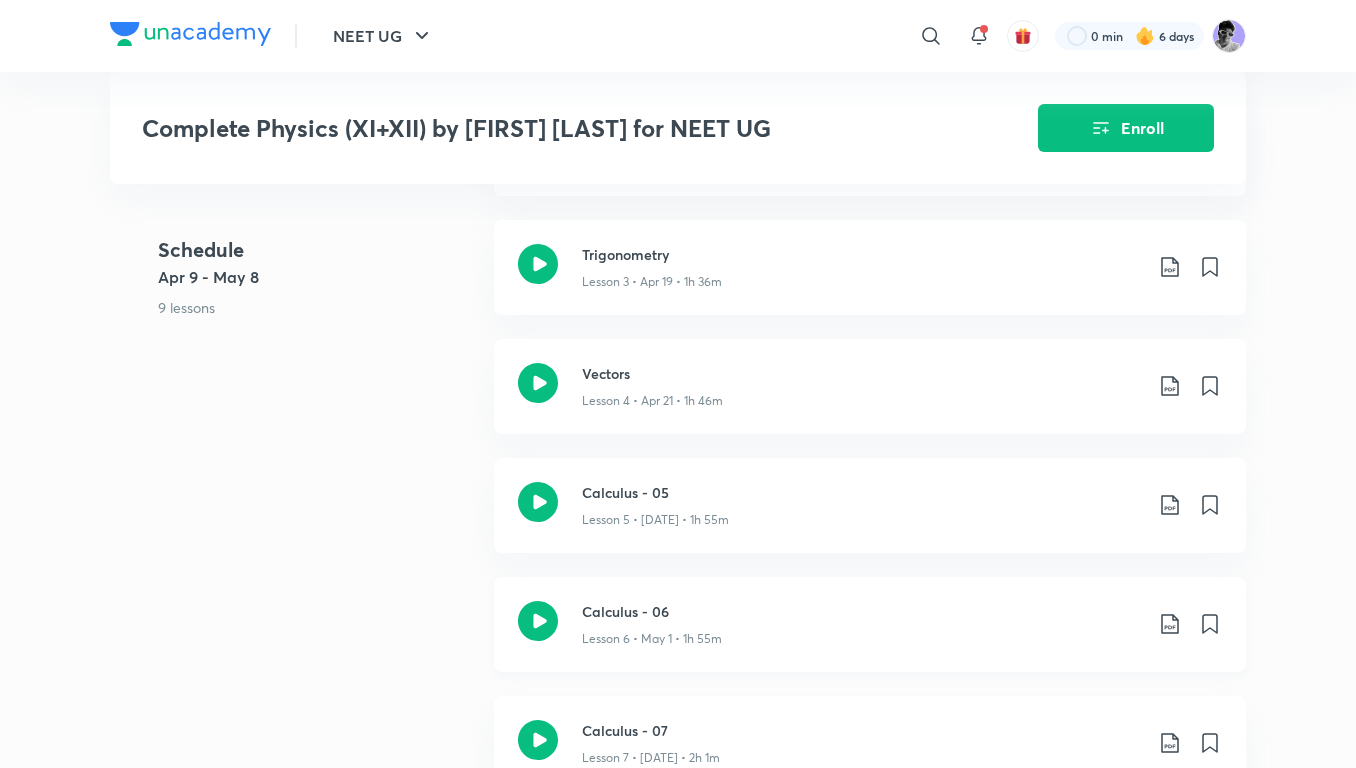 scroll, scrollTop: 533, scrollLeft: 0, axis: vertical 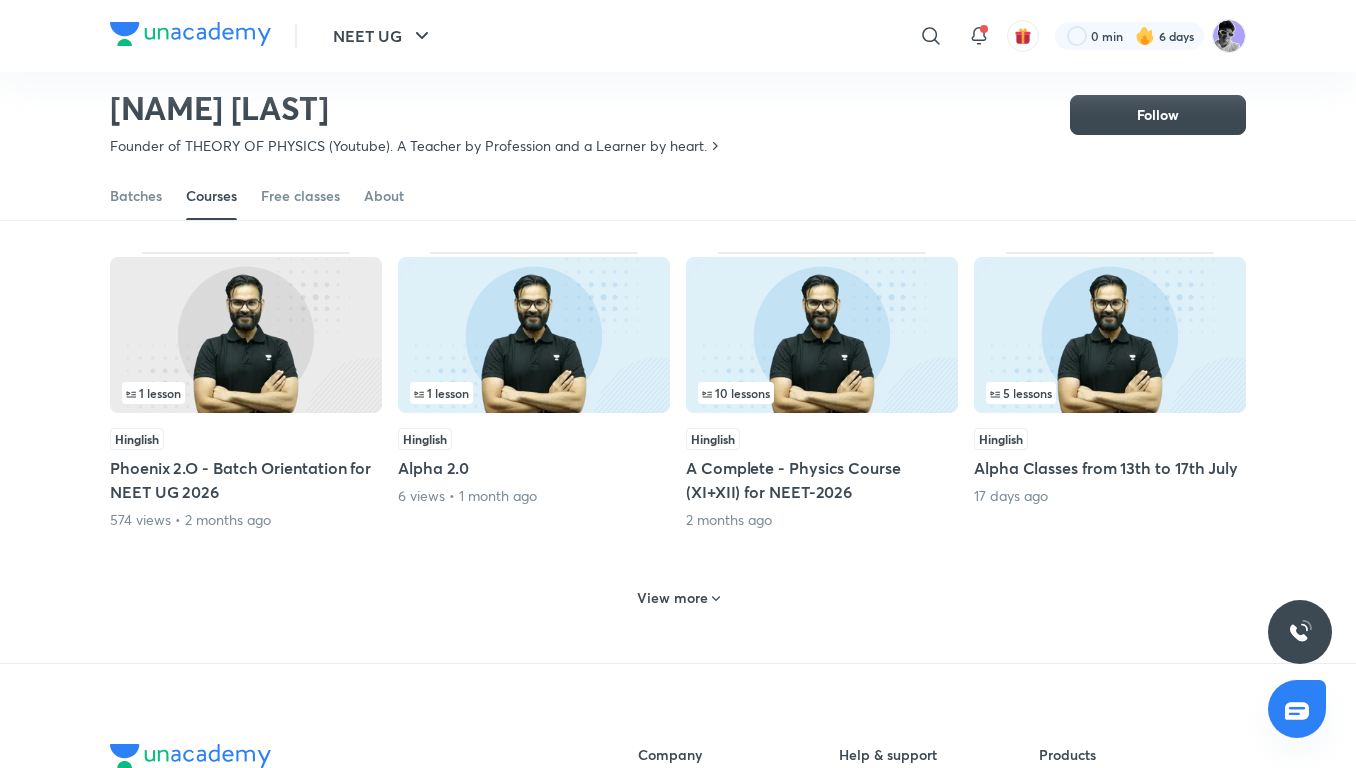 click on "View more" at bounding box center (672, 598) 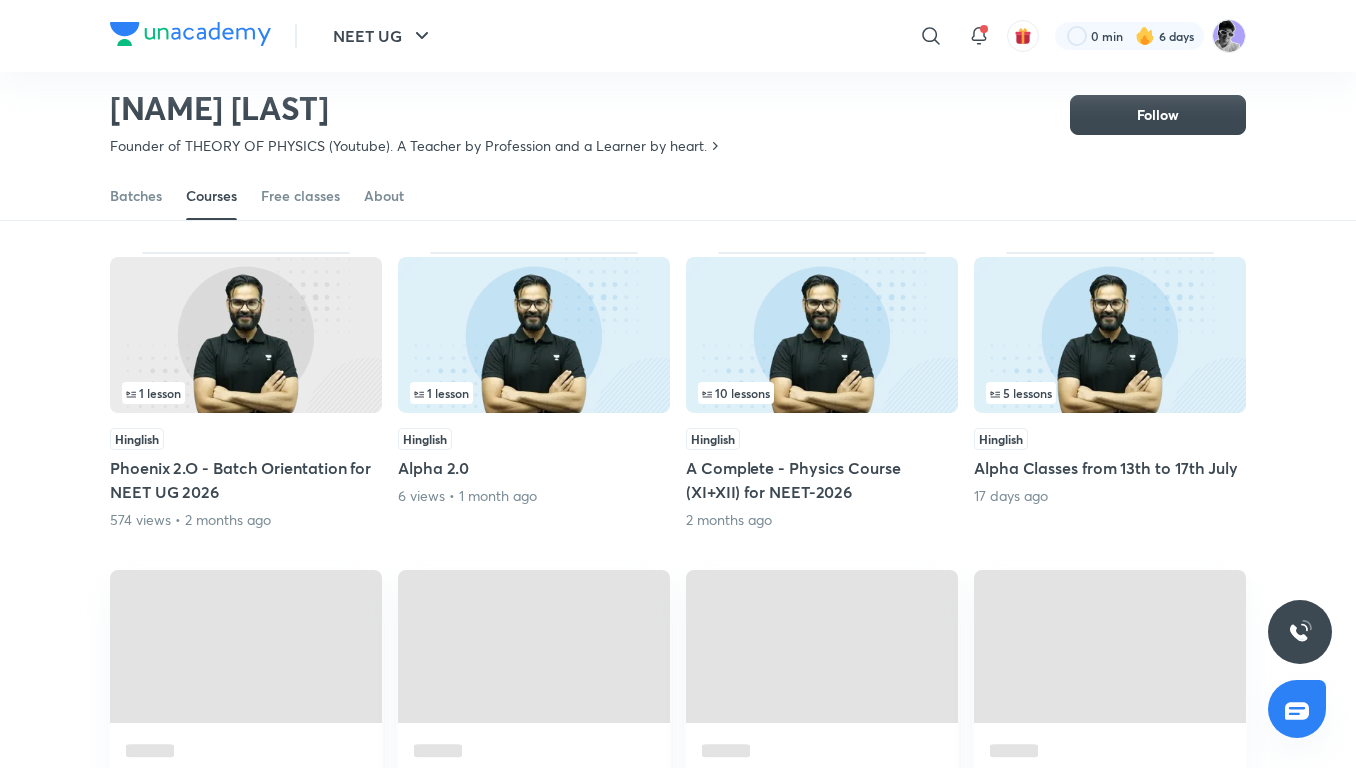 scroll, scrollTop: 1051, scrollLeft: 0, axis: vertical 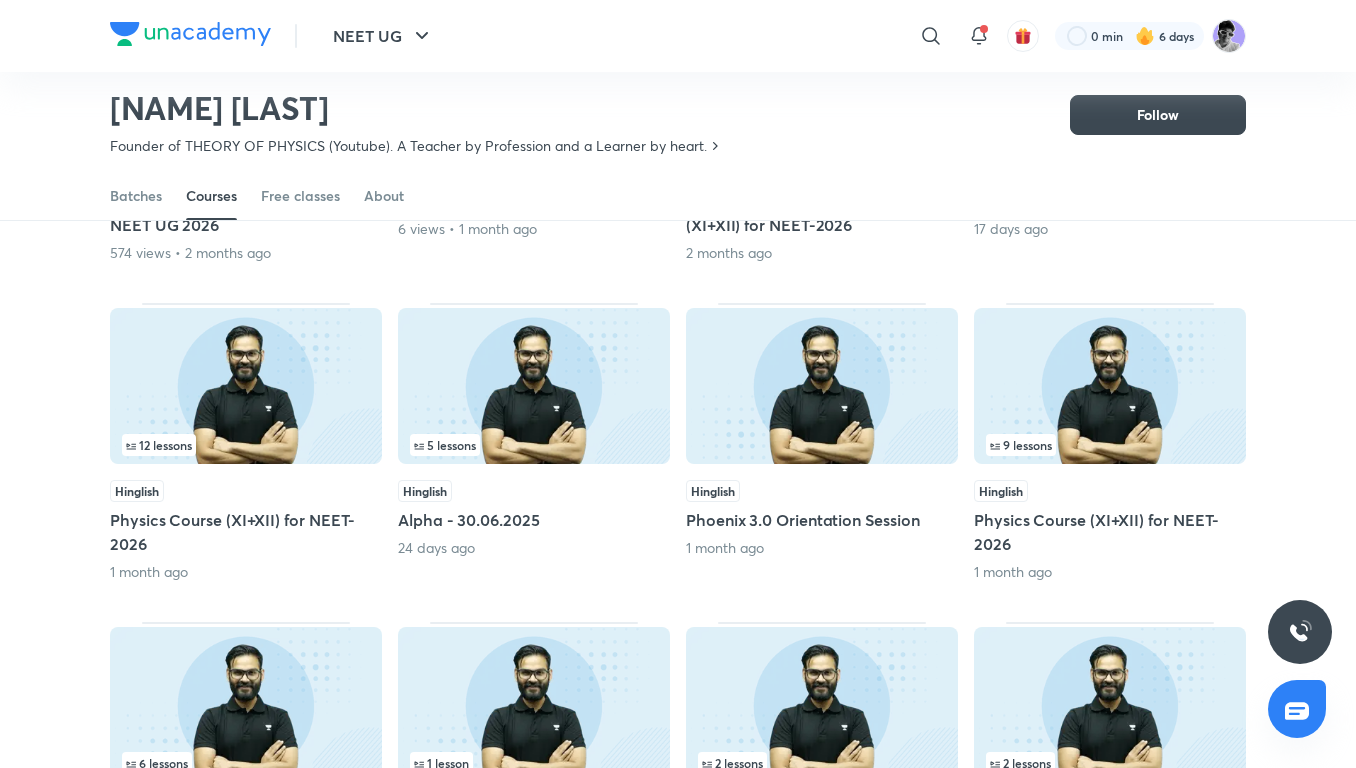 click on "Physics Course (XI+XII) for NEET-2026" at bounding box center [246, 532] 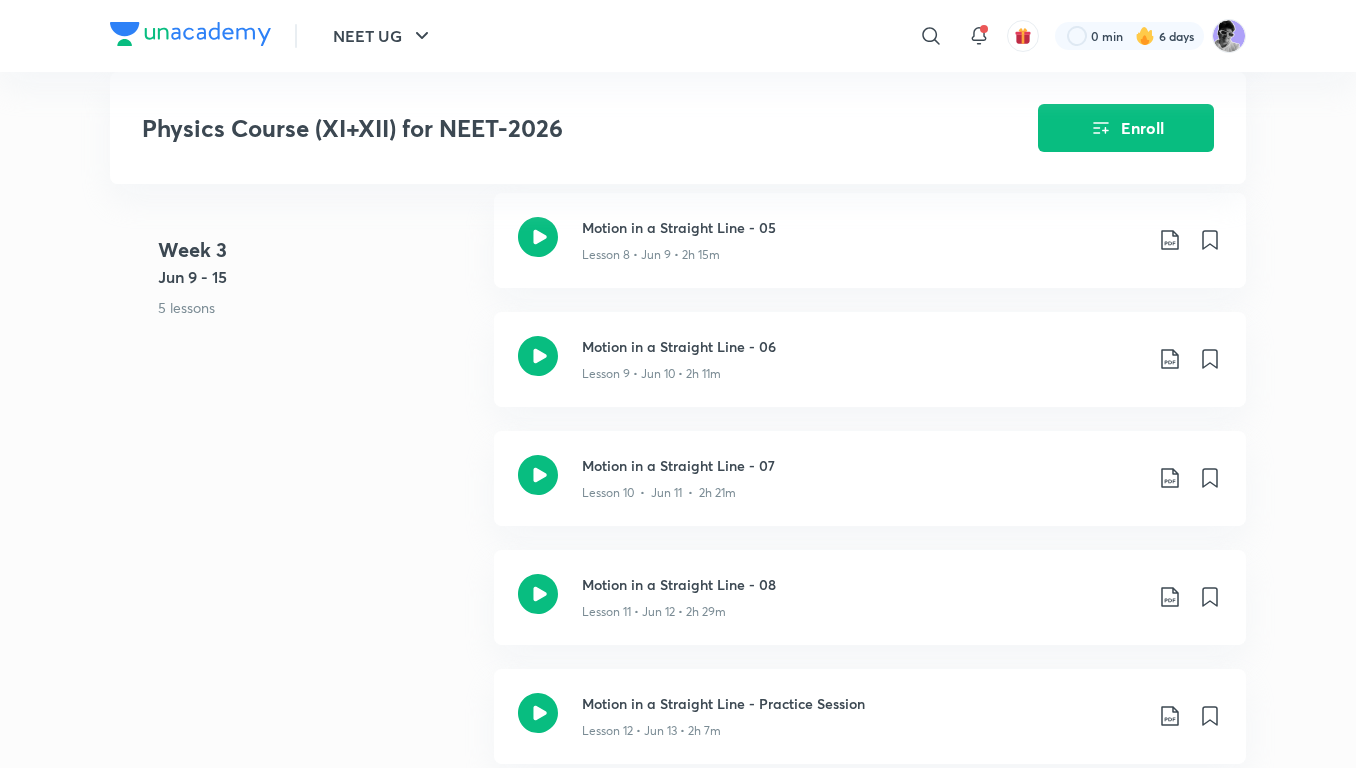 scroll, scrollTop: 2400, scrollLeft: 0, axis: vertical 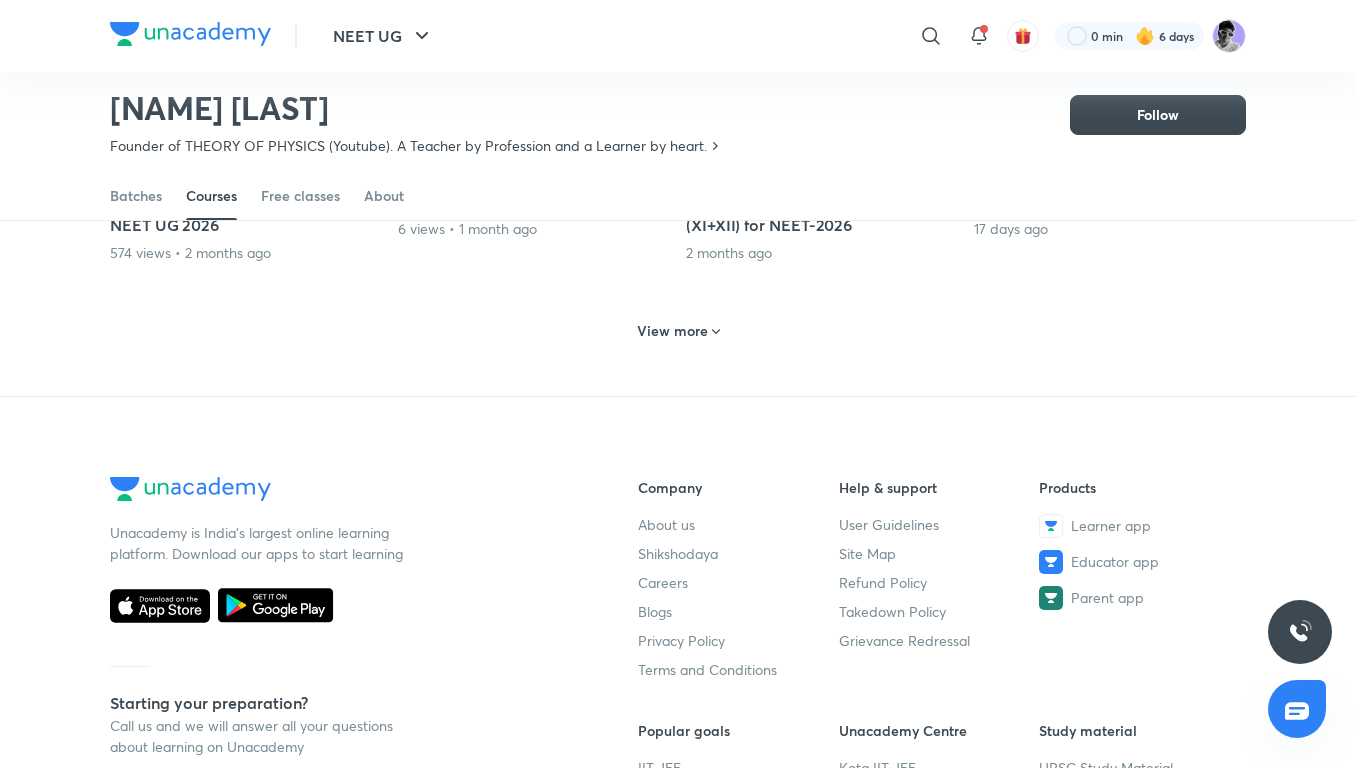 click on "View more" at bounding box center [672, 331] 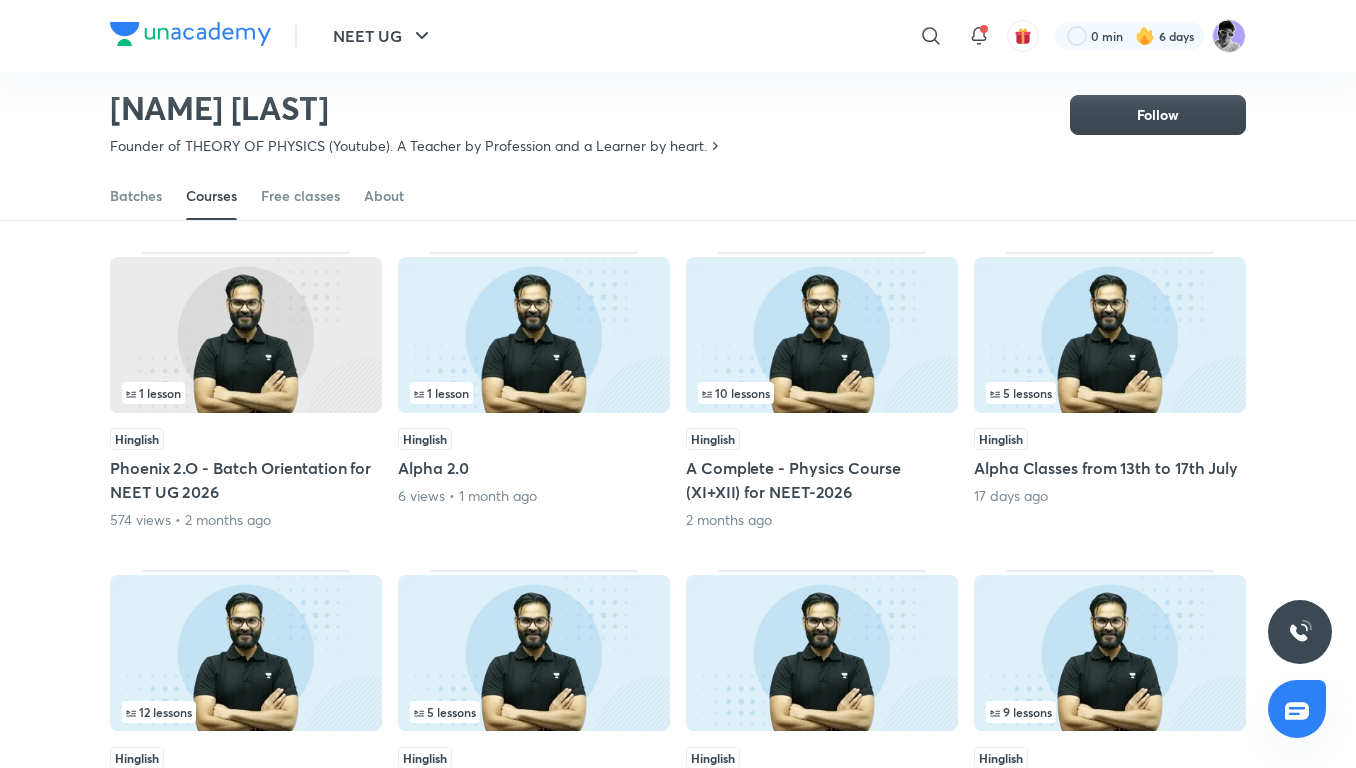 scroll, scrollTop: 517, scrollLeft: 0, axis: vertical 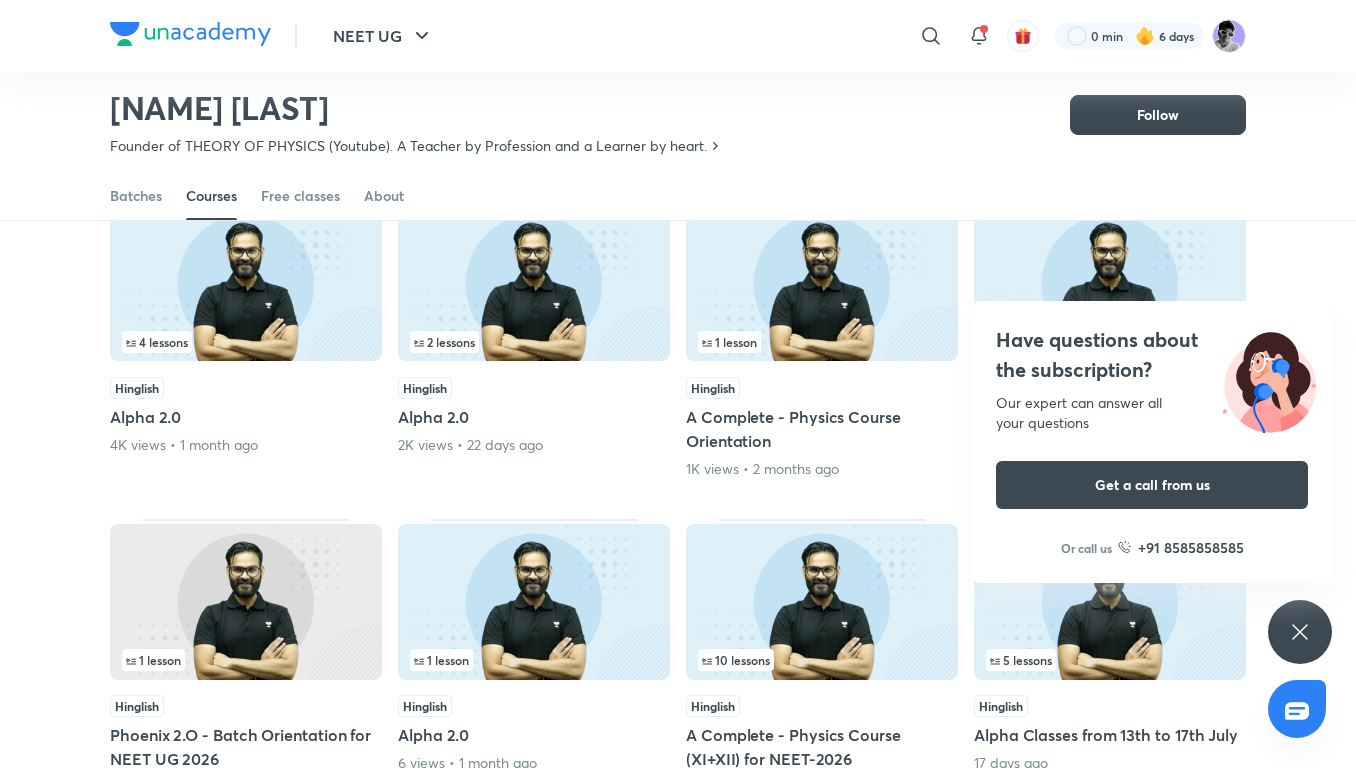drag, startPoint x: 1315, startPoint y: 630, endPoint x: 1214, endPoint y: 631, distance: 101.00495 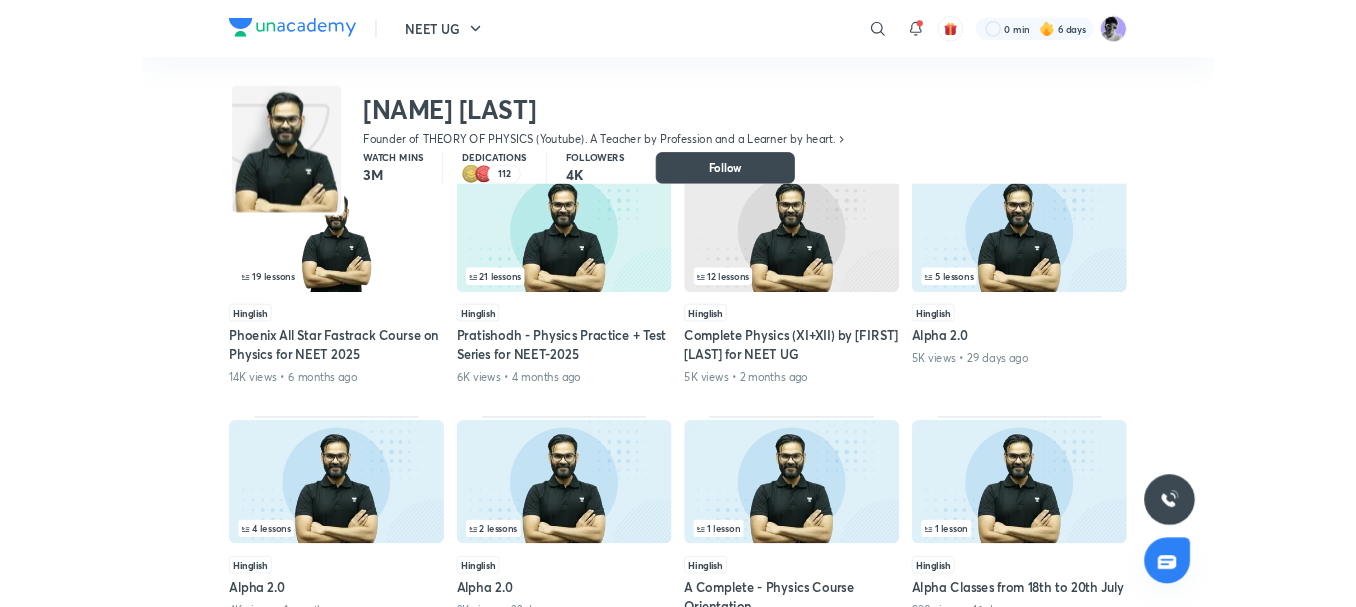 scroll, scrollTop: 0, scrollLeft: 0, axis: both 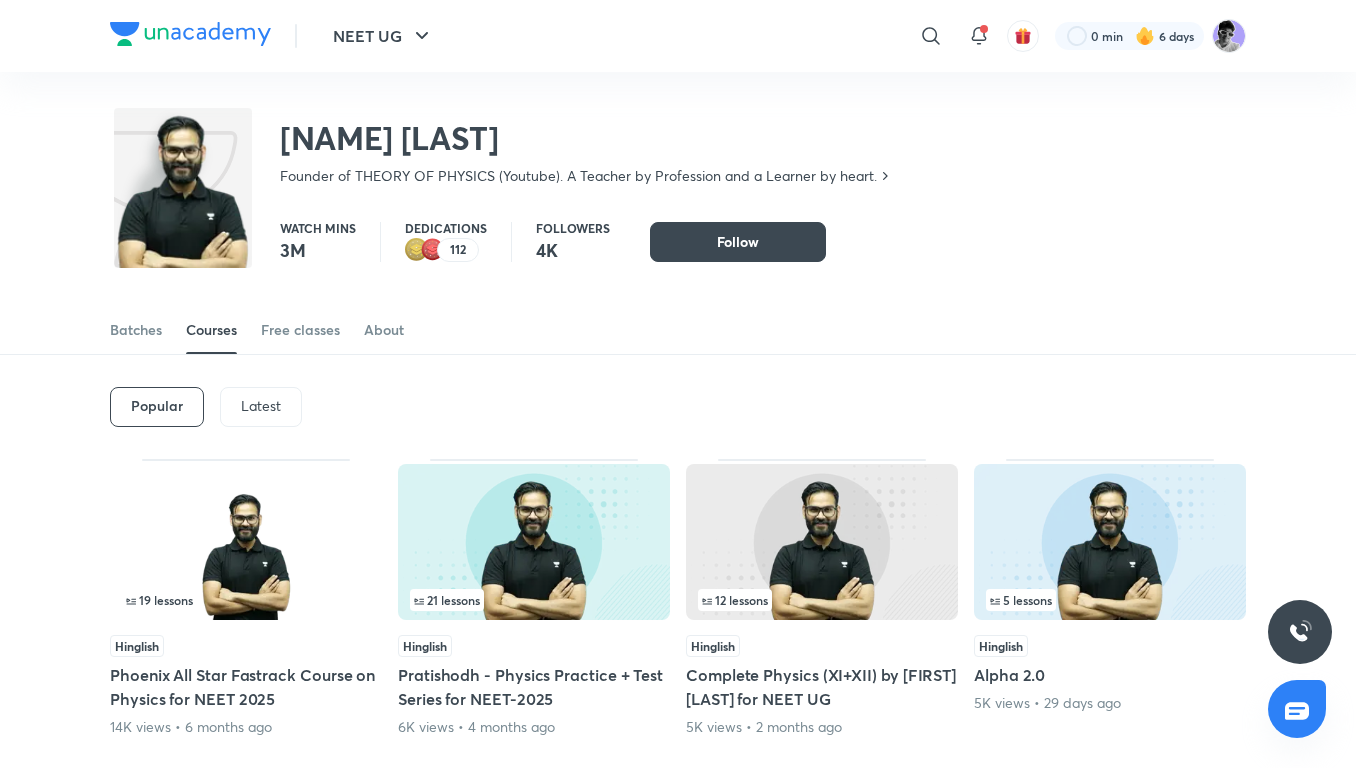 click on "Latest" at bounding box center [261, 407] 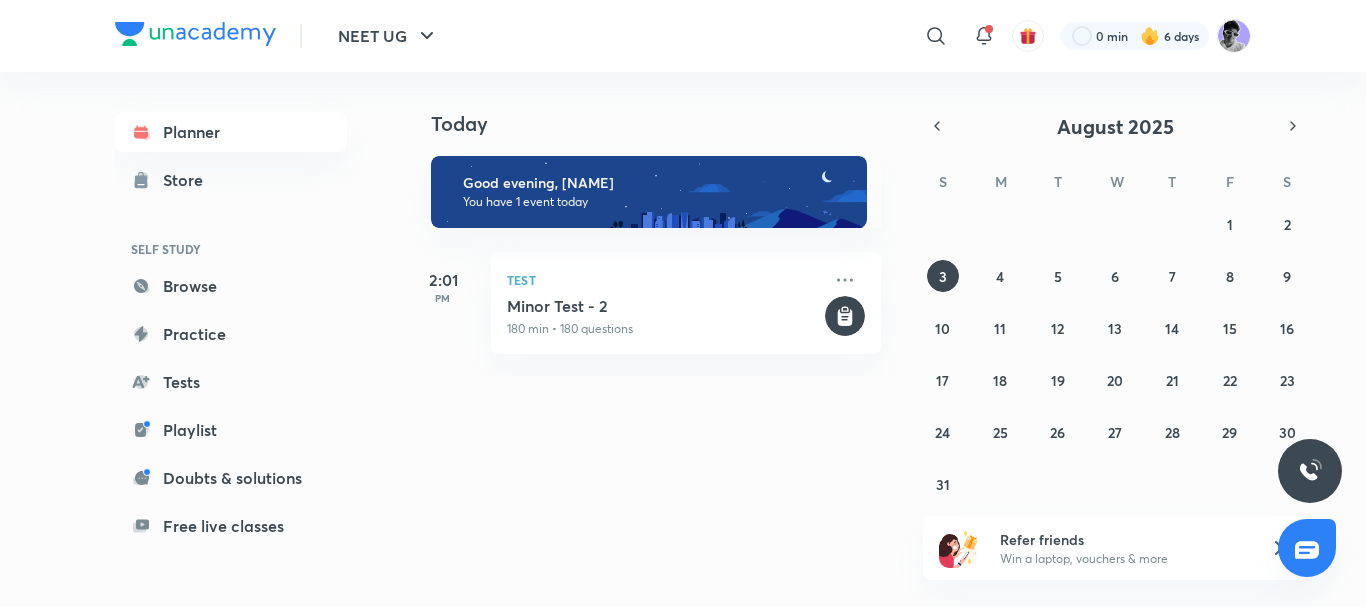 scroll, scrollTop: 0, scrollLeft: 0, axis: both 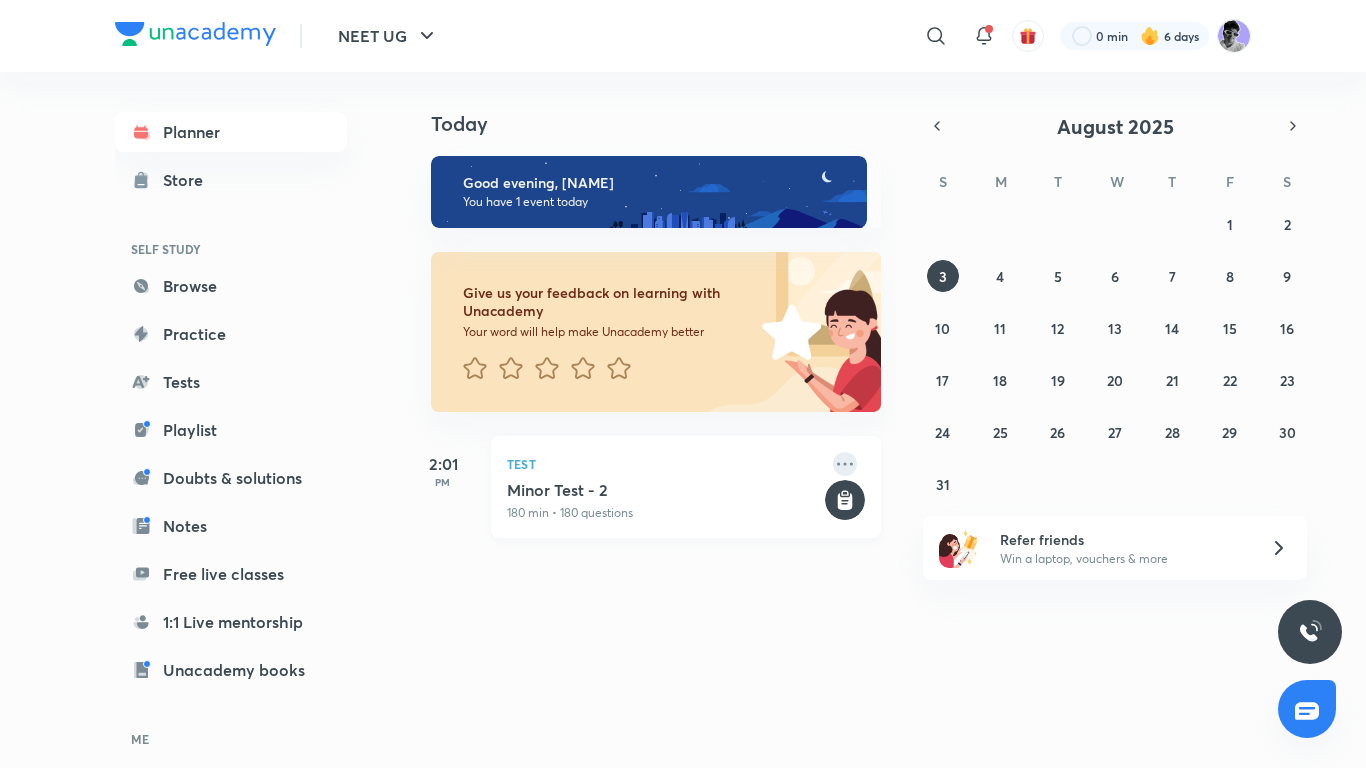 click 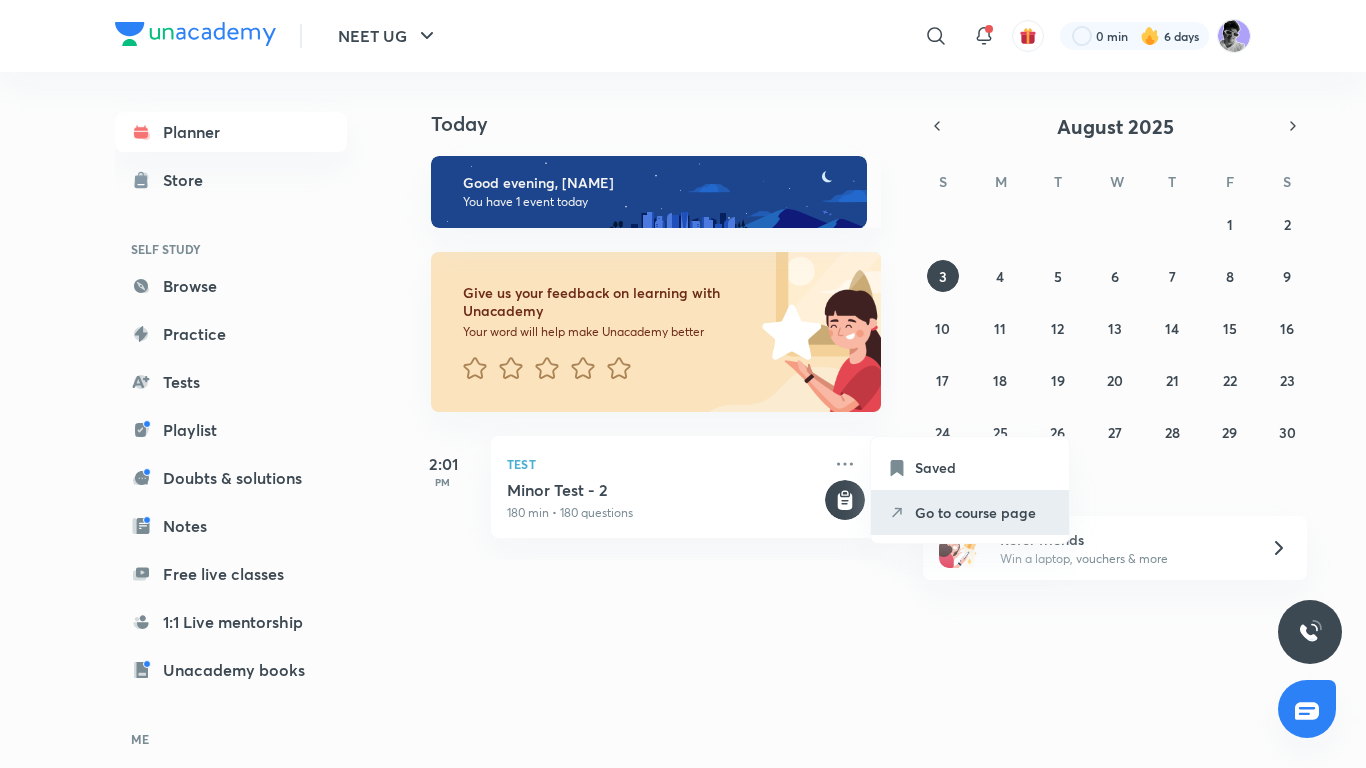 click on "Go to course page" at bounding box center (970, 512) 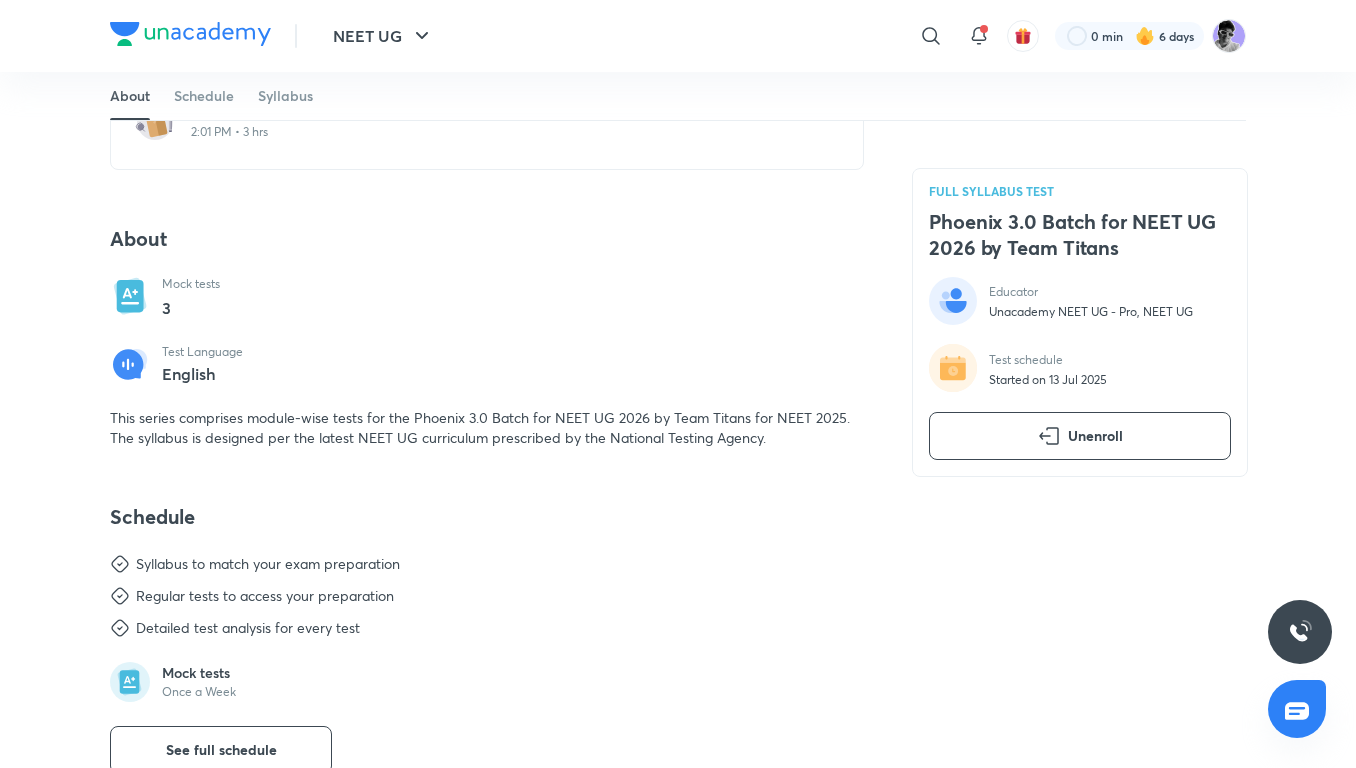 scroll, scrollTop: 267, scrollLeft: 0, axis: vertical 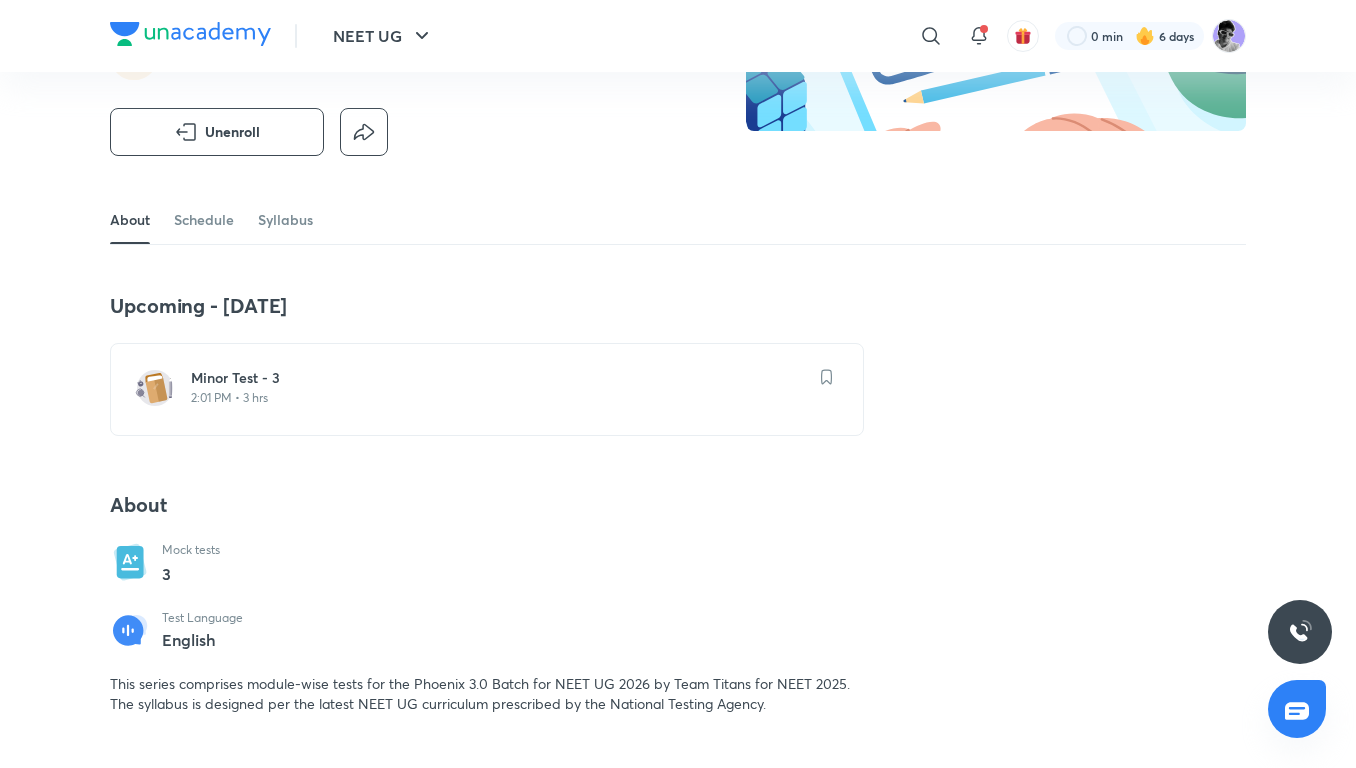click on "Minor Test - 3" at bounding box center [499, 378] 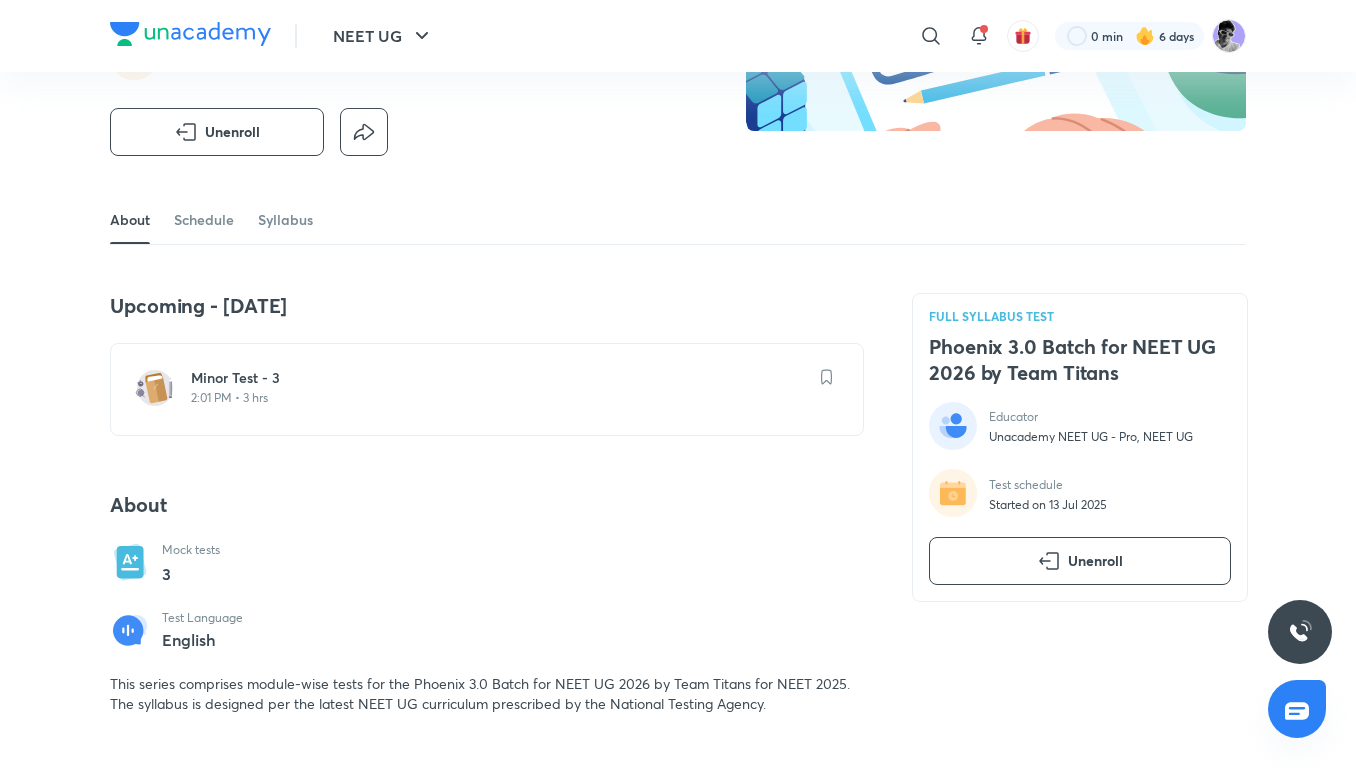 scroll, scrollTop: 533, scrollLeft: 0, axis: vertical 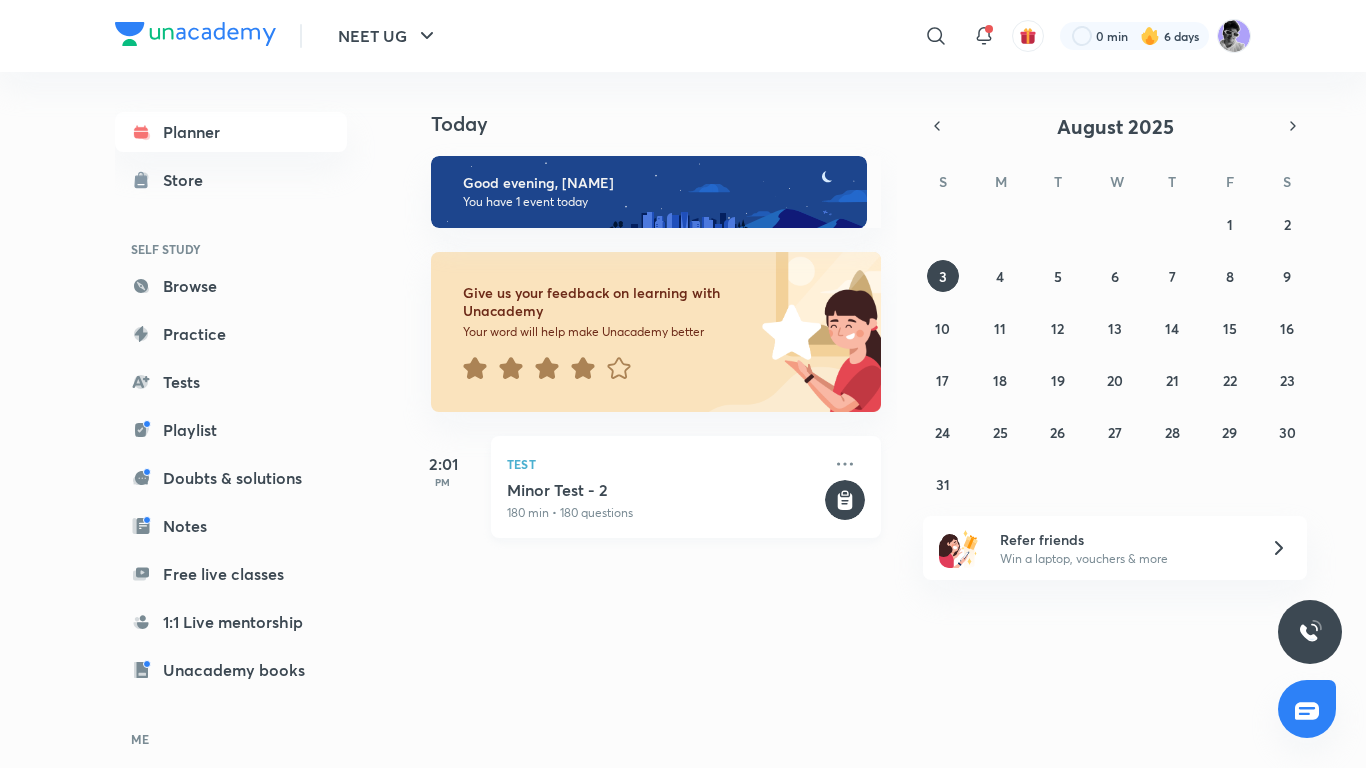 click on "Minor Test - 2" at bounding box center (664, 490) 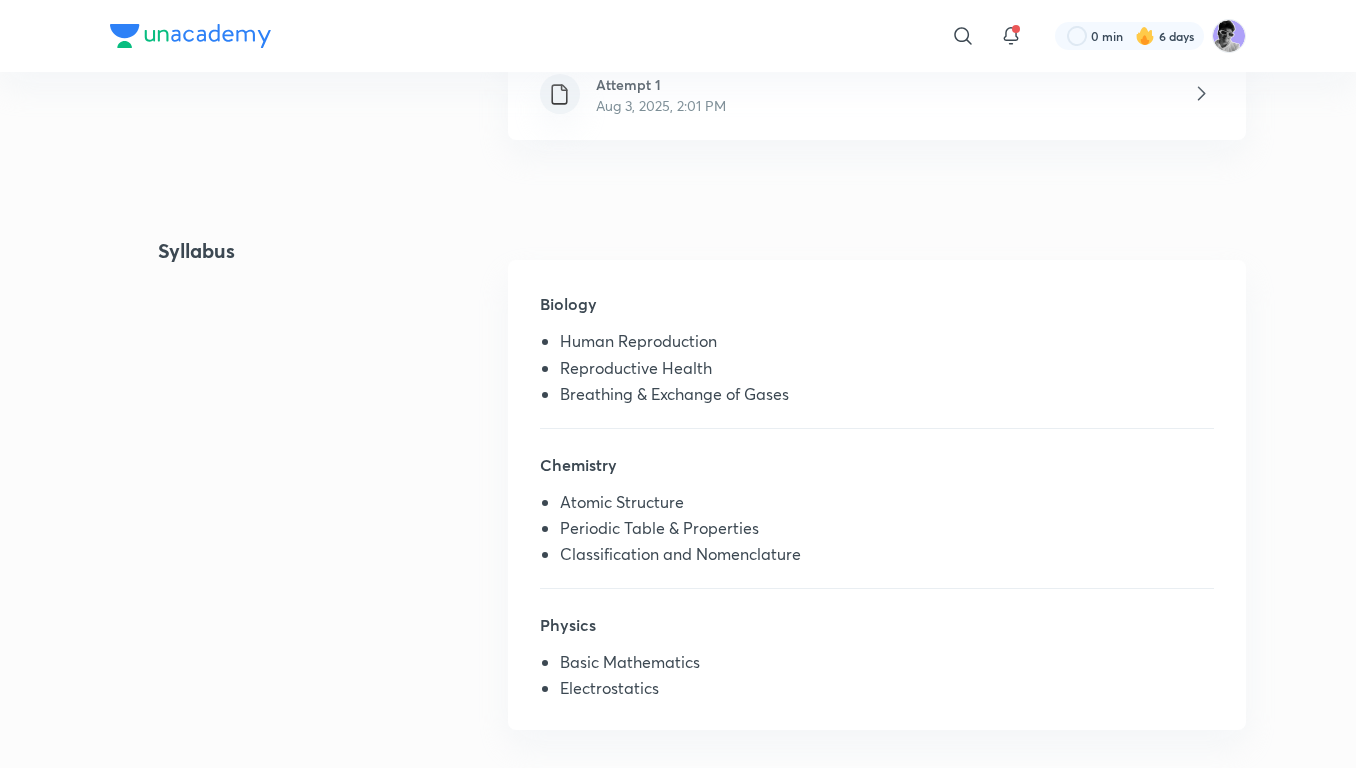 scroll, scrollTop: 267, scrollLeft: 0, axis: vertical 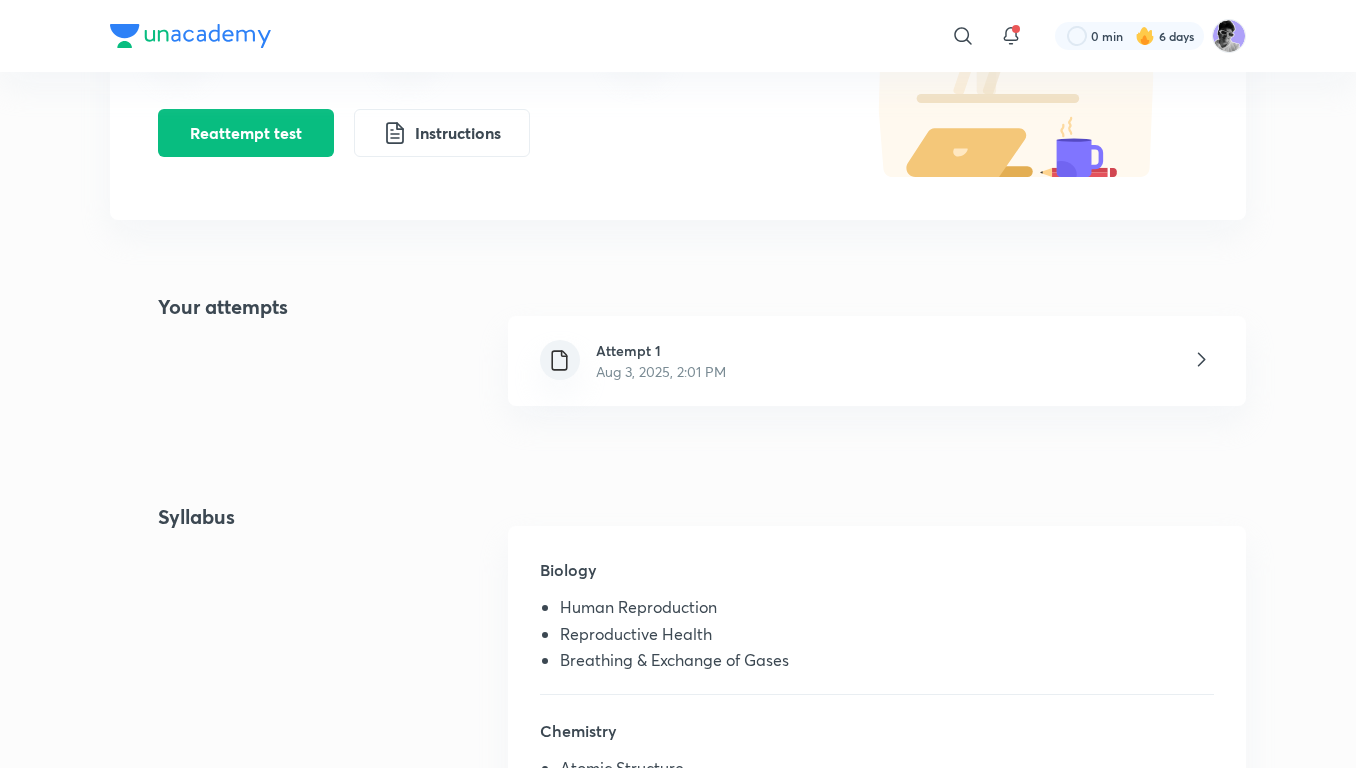 click 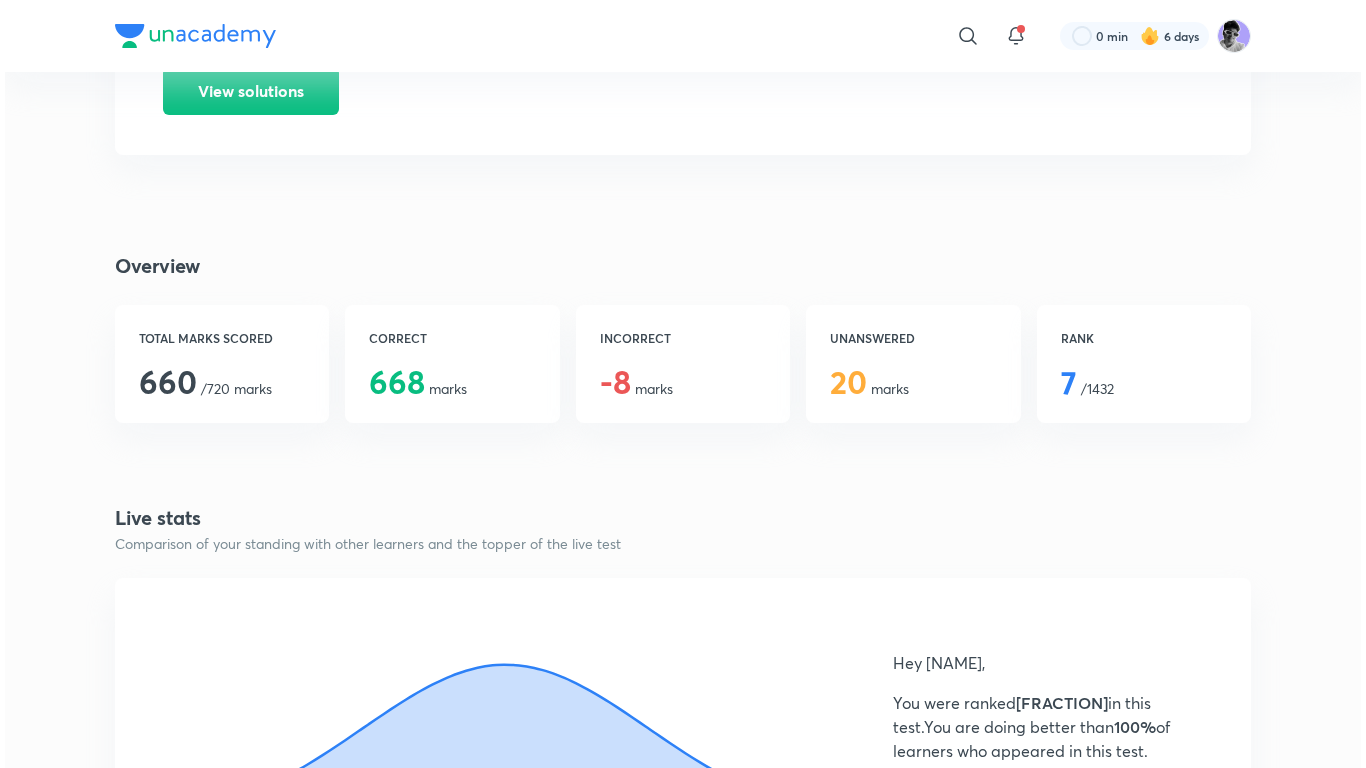 scroll, scrollTop: 0, scrollLeft: 0, axis: both 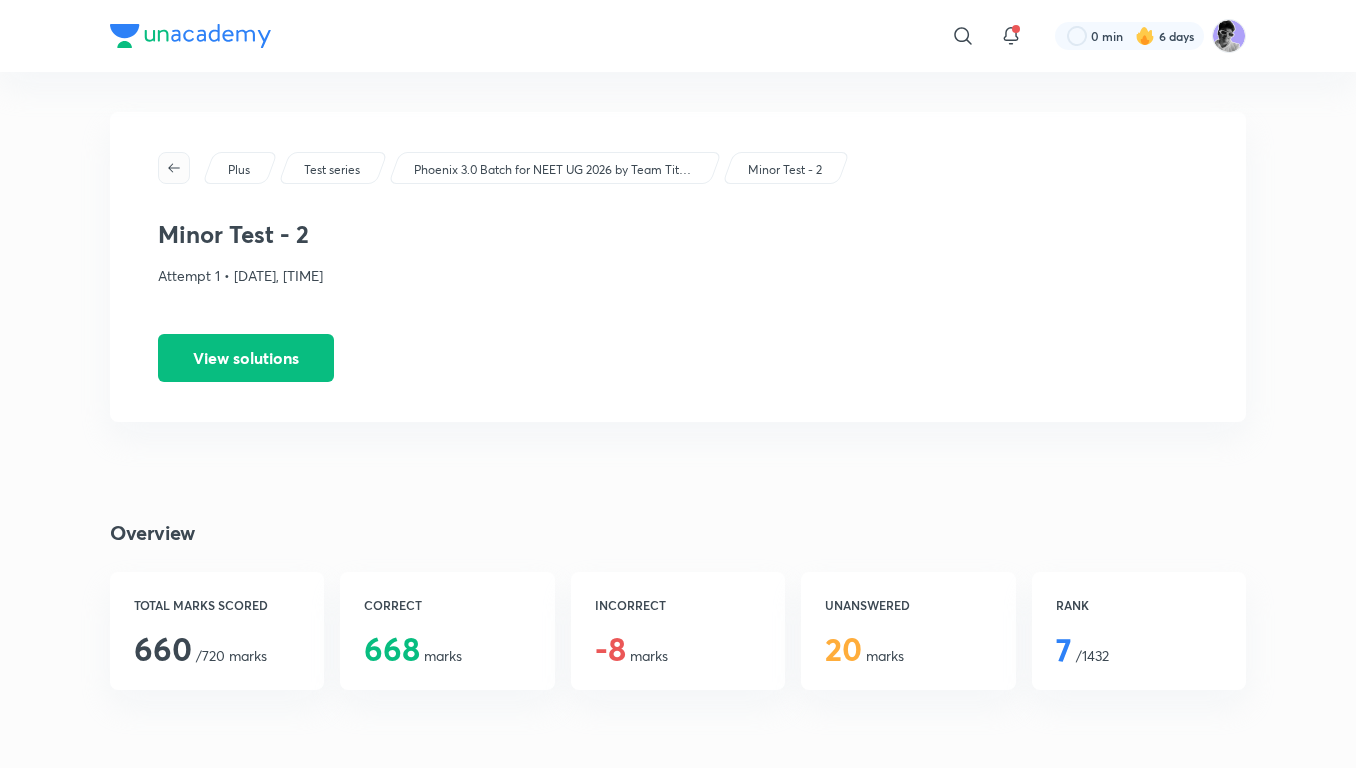 click at bounding box center (174, 168) 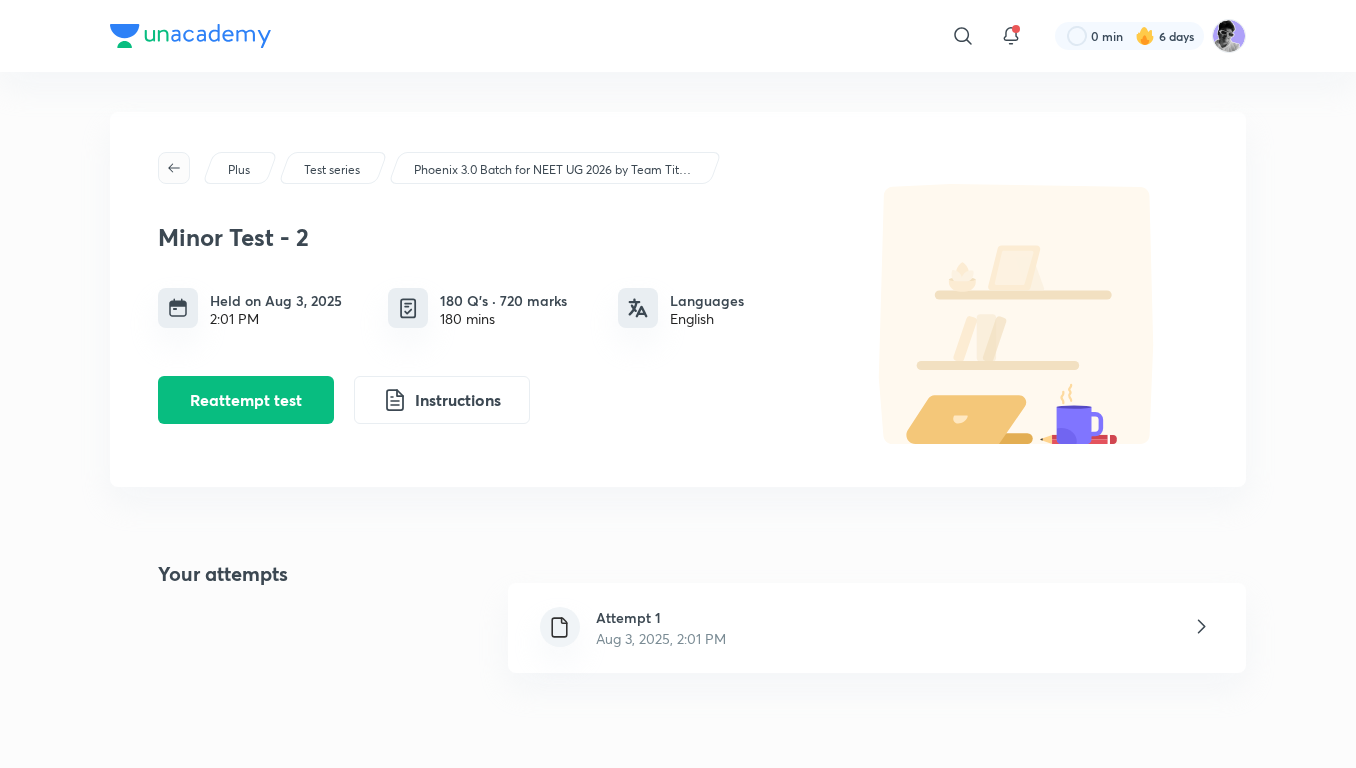 click at bounding box center [174, 168] 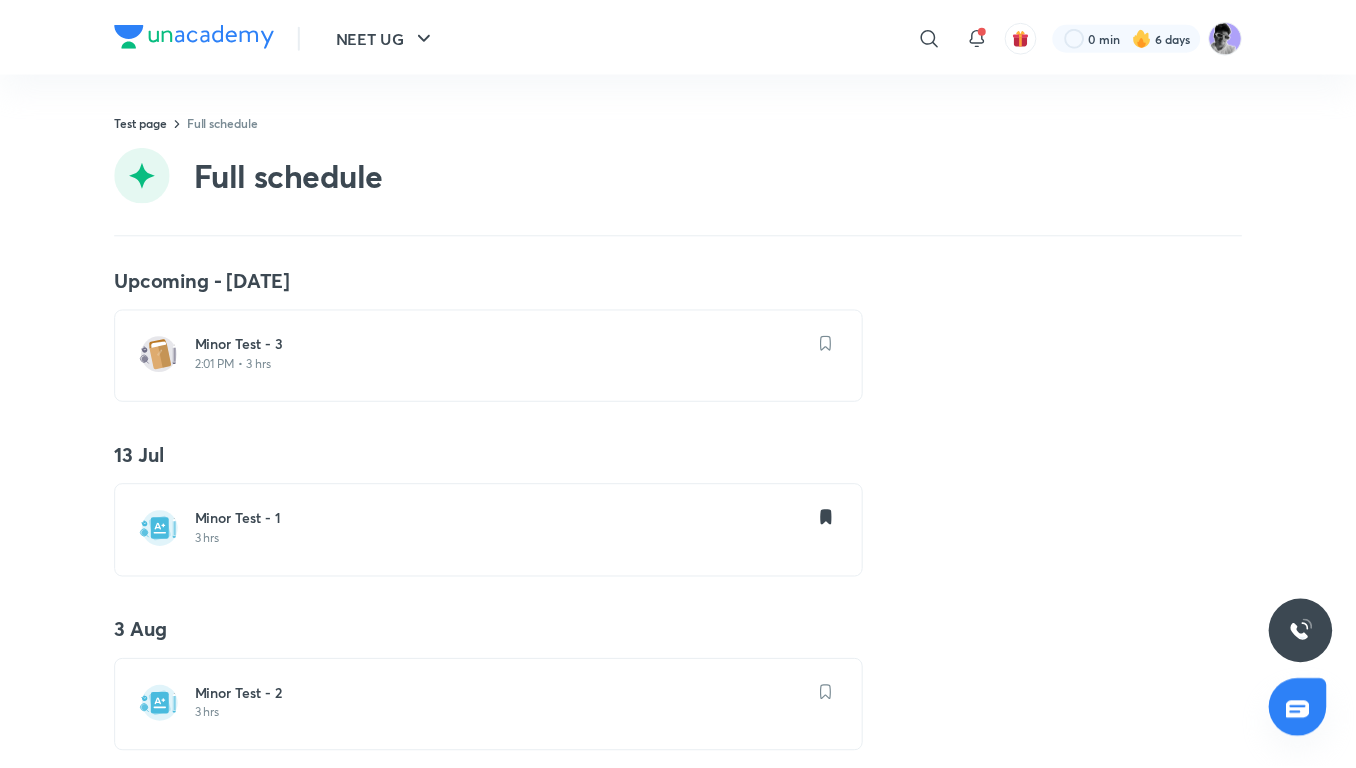 scroll, scrollTop: 216, scrollLeft: 0, axis: vertical 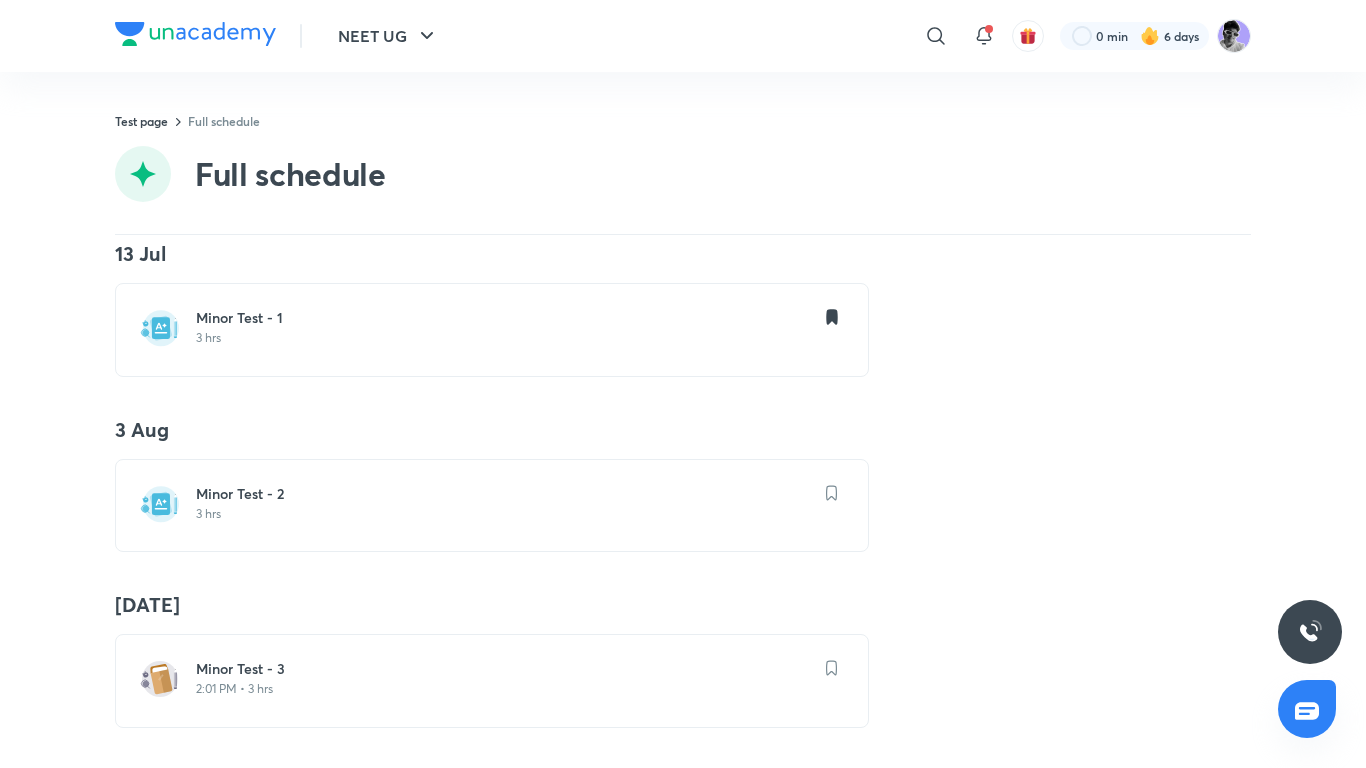 click at bounding box center [832, 493] 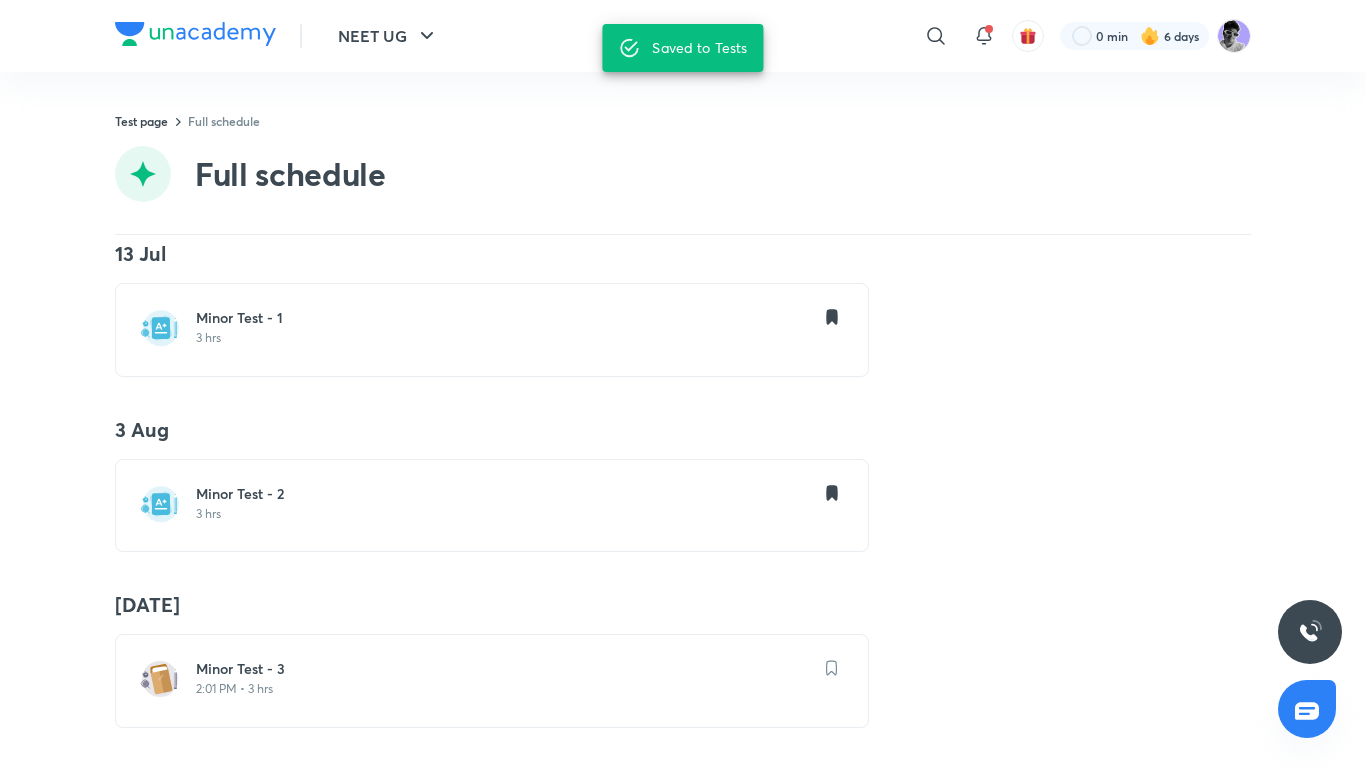 click on "Minor Test - 3 2:01 PM • 3 hrs" at bounding box center [492, 680] 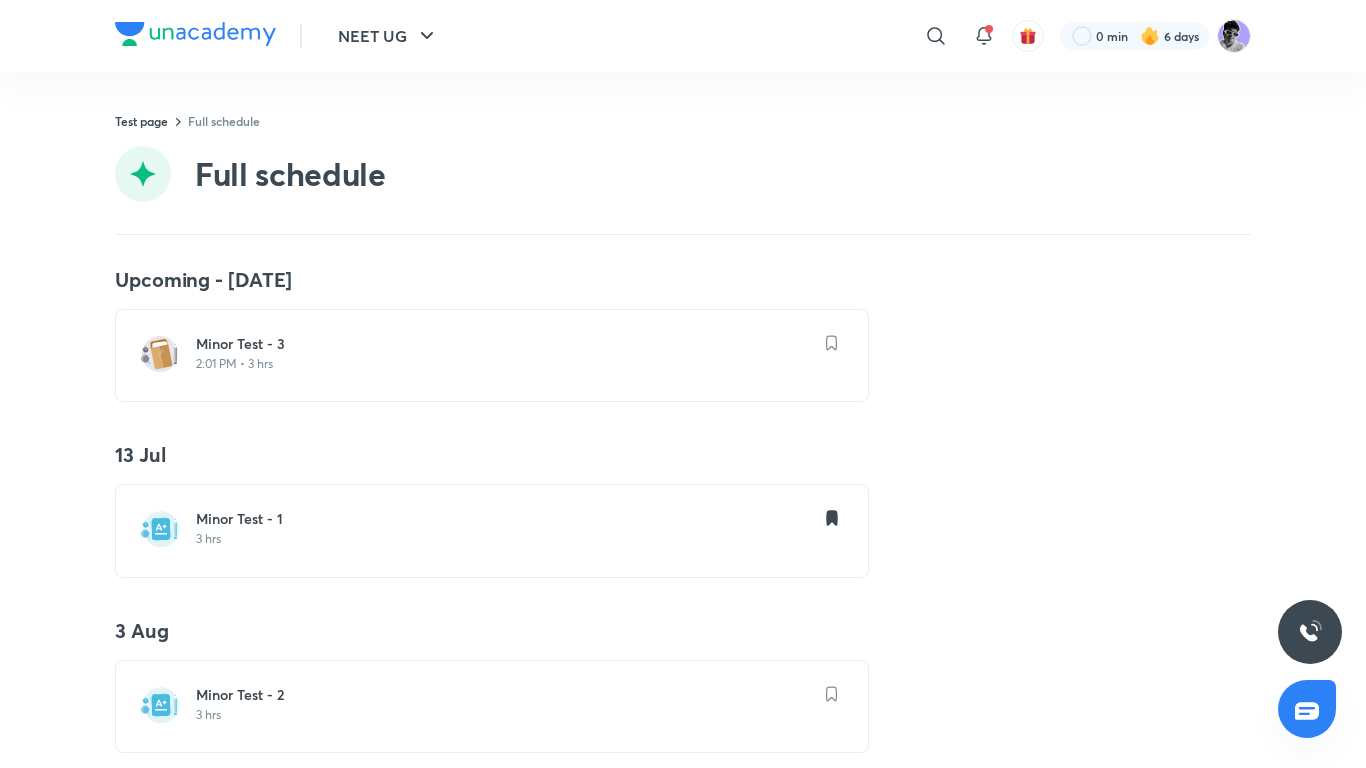 click on "Minor Test - 3 2:01 PM • 3 hrs" at bounding box center (492, 355) 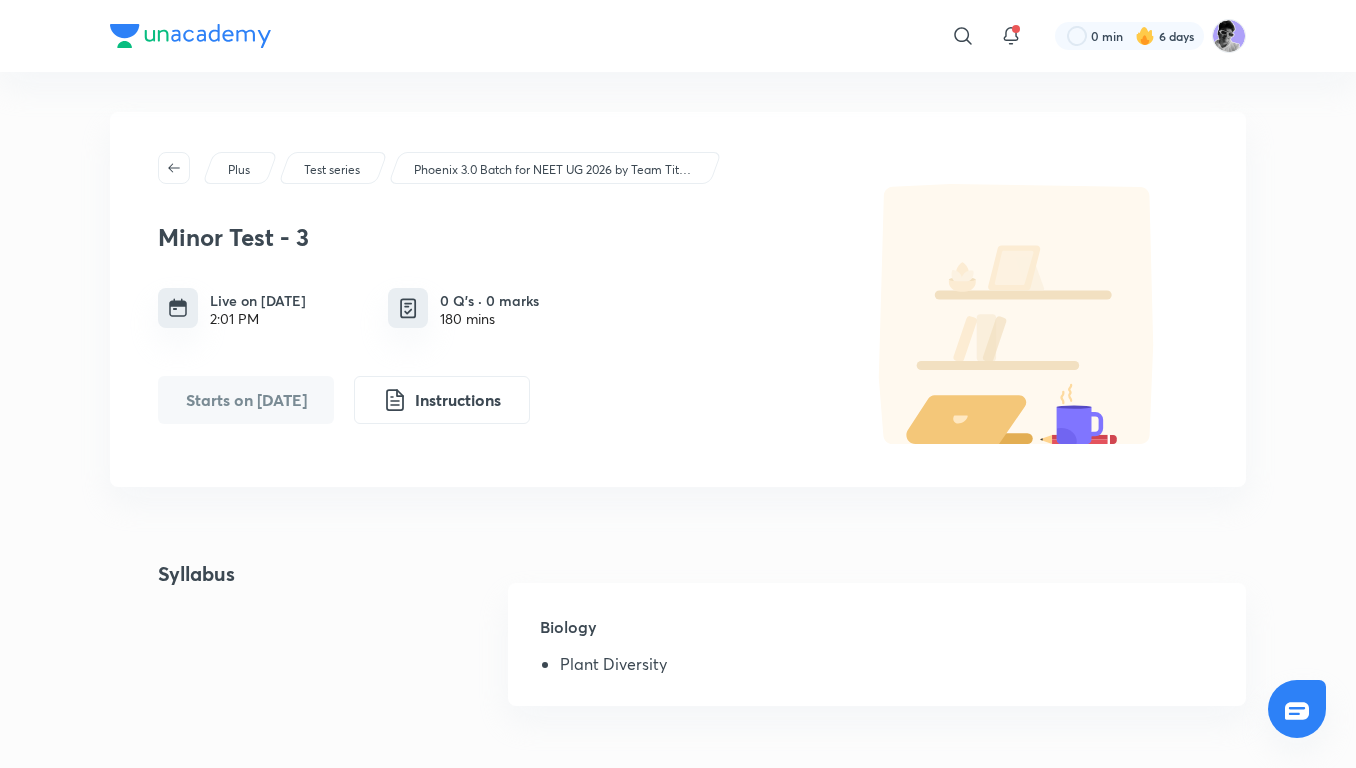 scroll, scrollTop: 668, scrollLeft: 0, axis: vertical 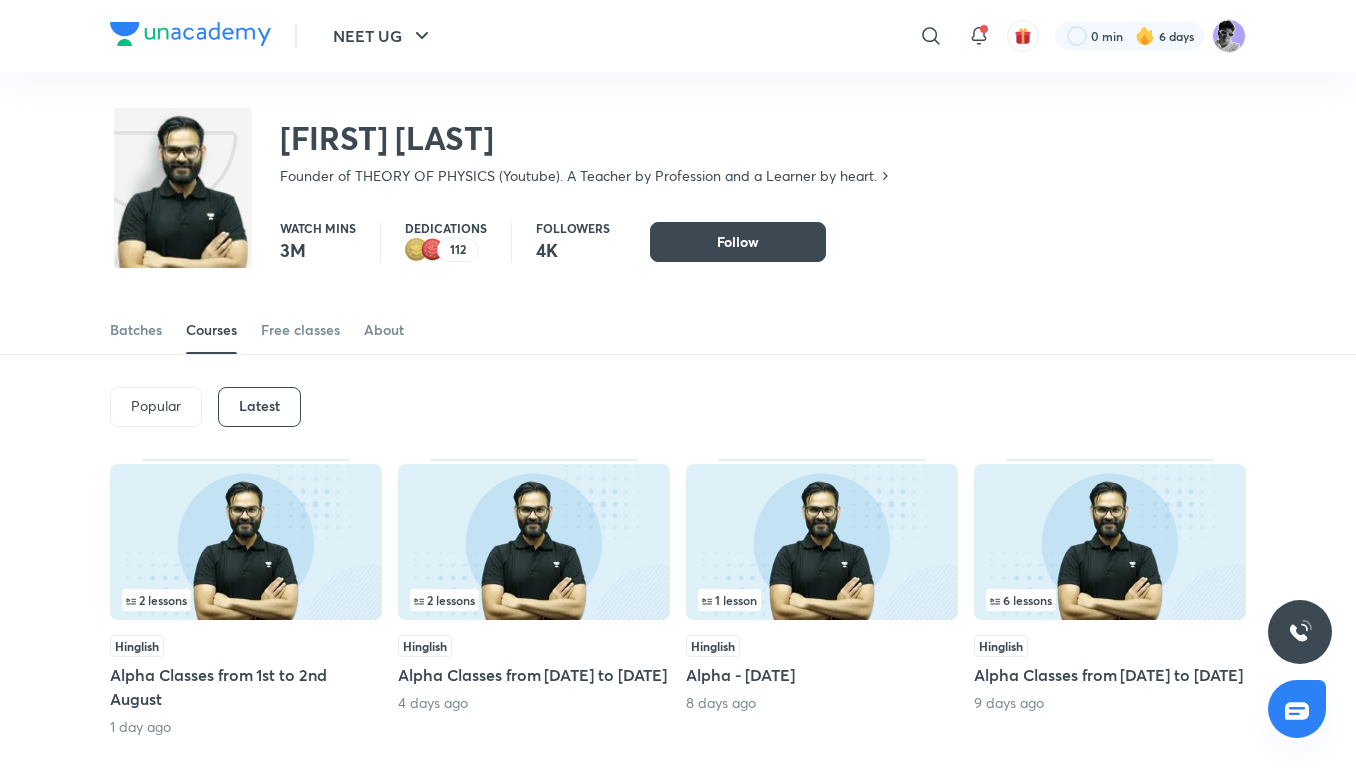drag, startPoint x: 322, startPoint y: 142, endPoint x: 551, endPoint y: 130, distance: 229.3142 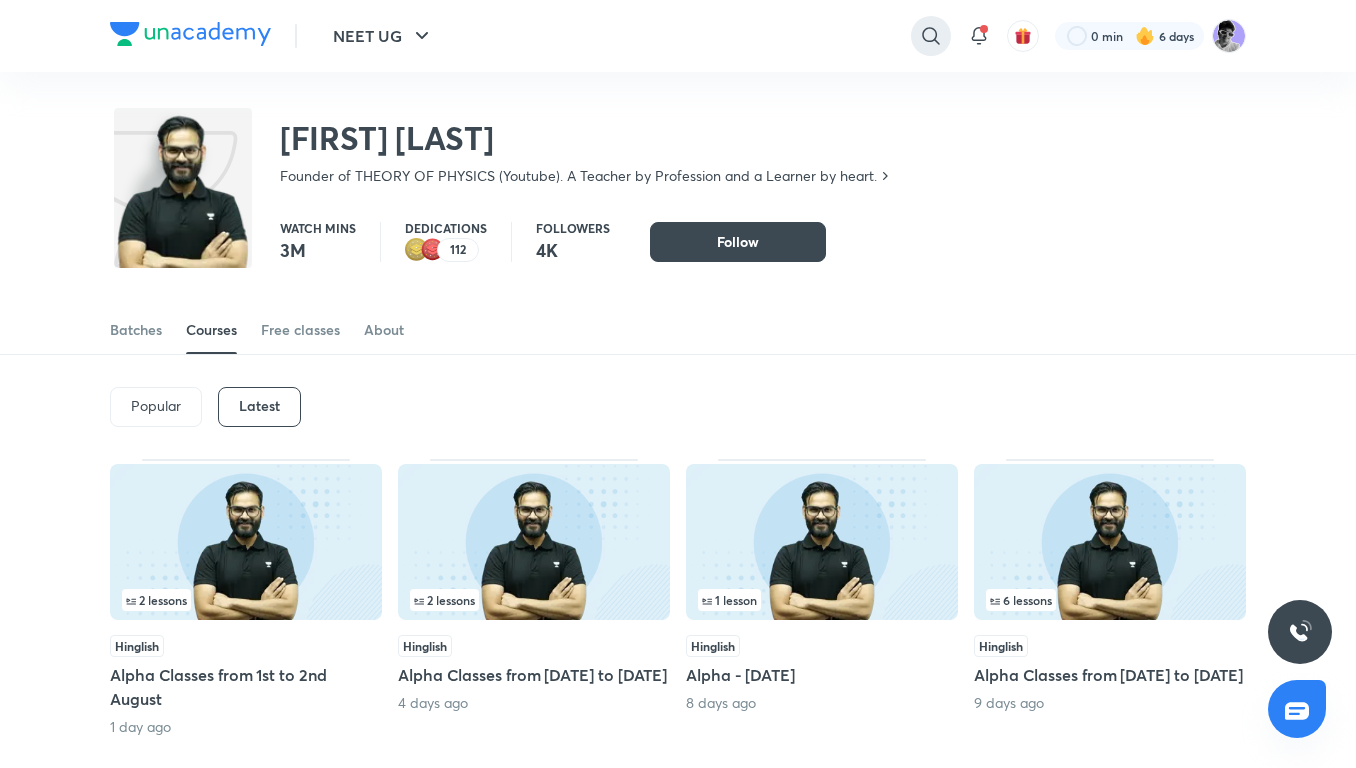 click 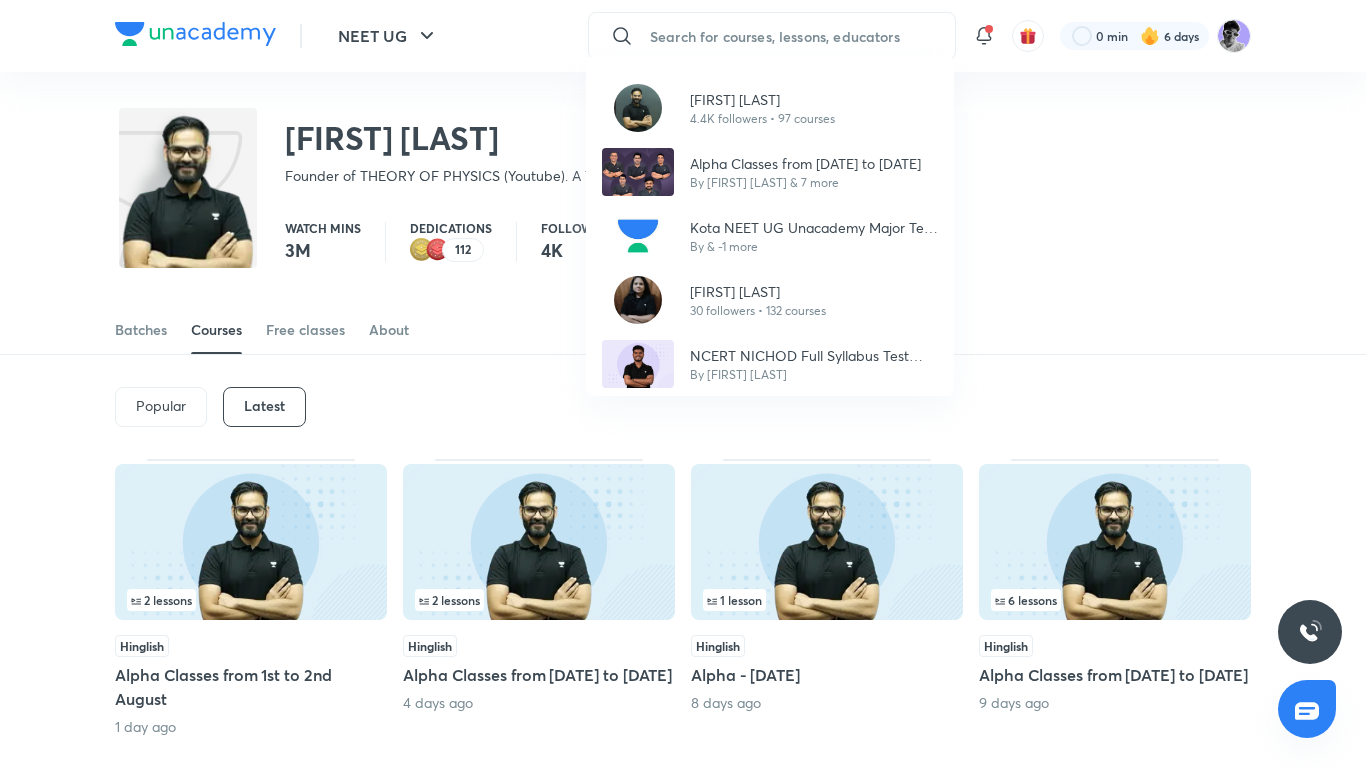 click on "Anubhav Shrivastava 4.4K followers • 97 courses Ahmedabad NEET UG 2026 Conquer 2 By Sumit Kumar & 7 more Kota NEET UG Unacademy Major Test Series (2025) By   & -1 more Manorma Gautam 30 followers • 132 courses NCERT NICHOD Full Syllabus Test Series - FST By Jonathan Josh Mathew" at bounding box center (683, 384) 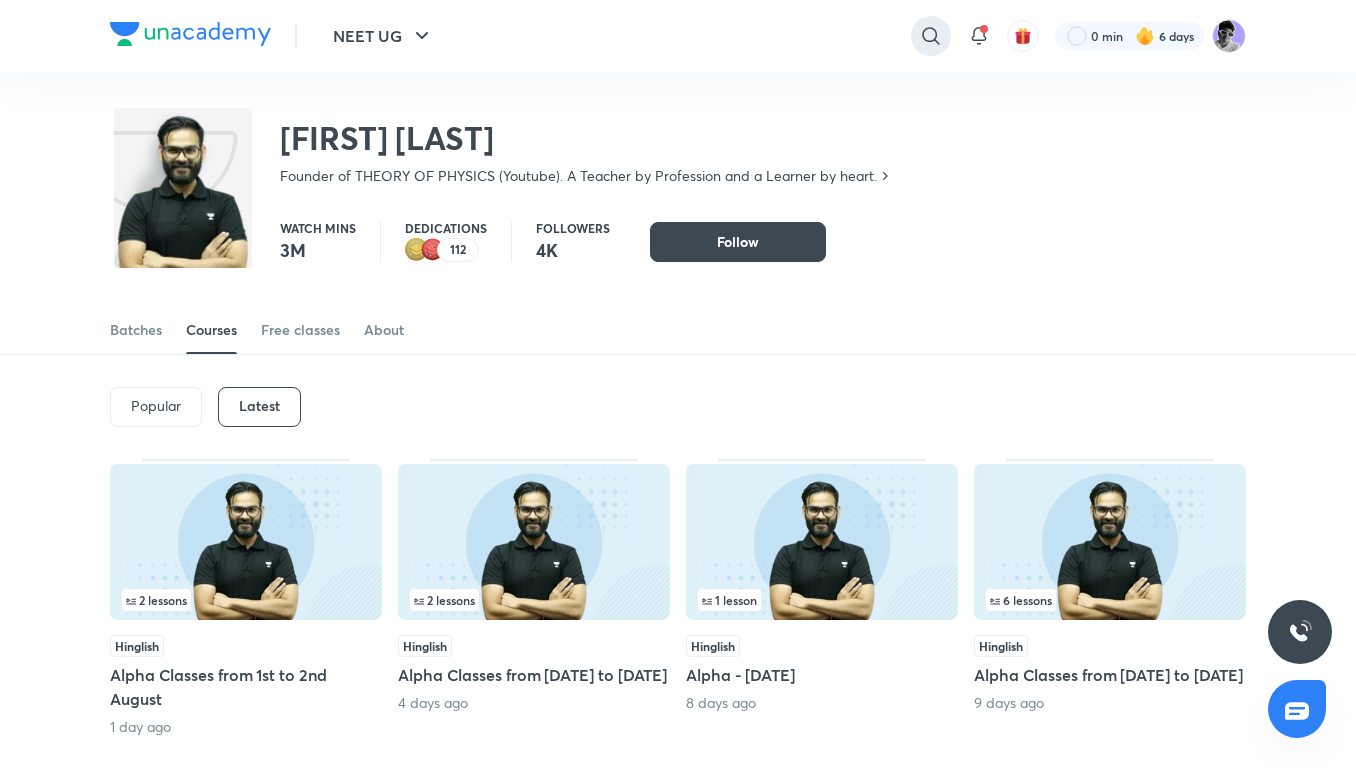 click 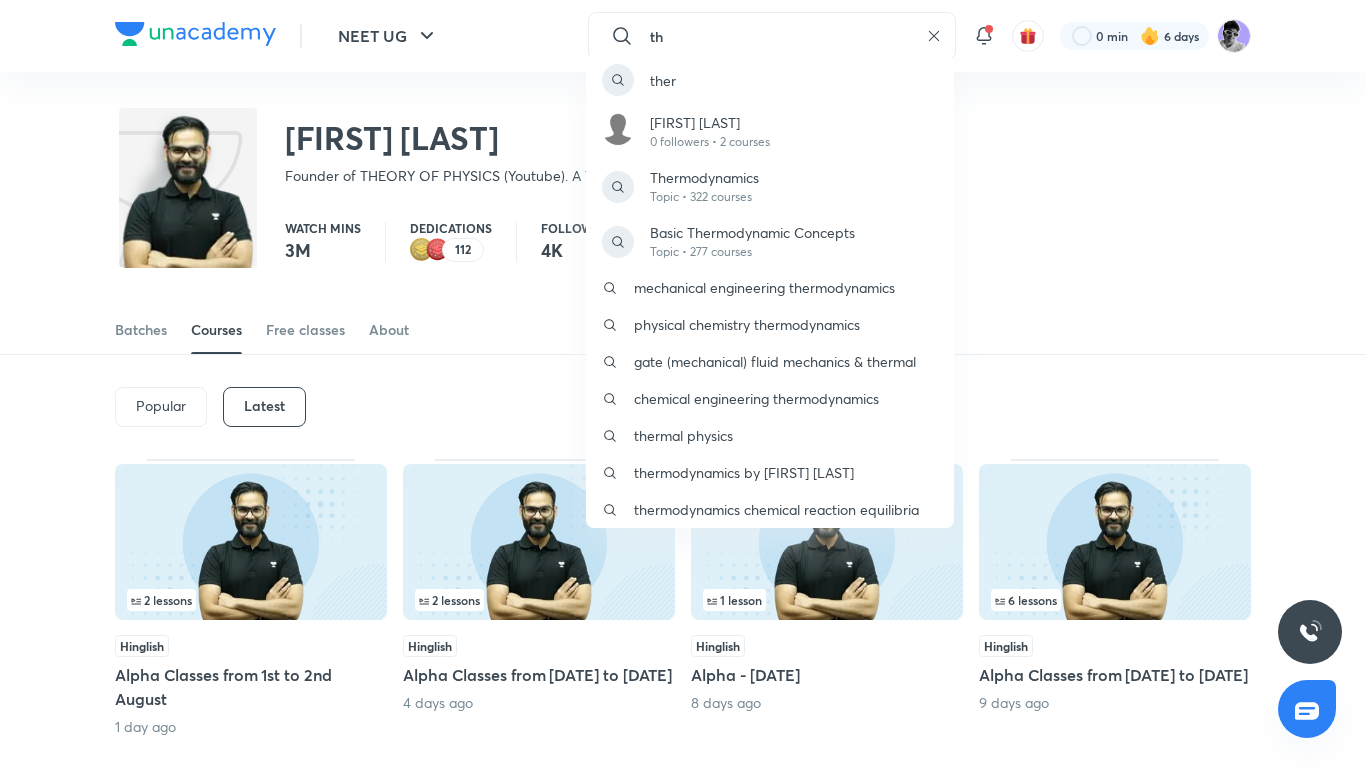 type on "t" 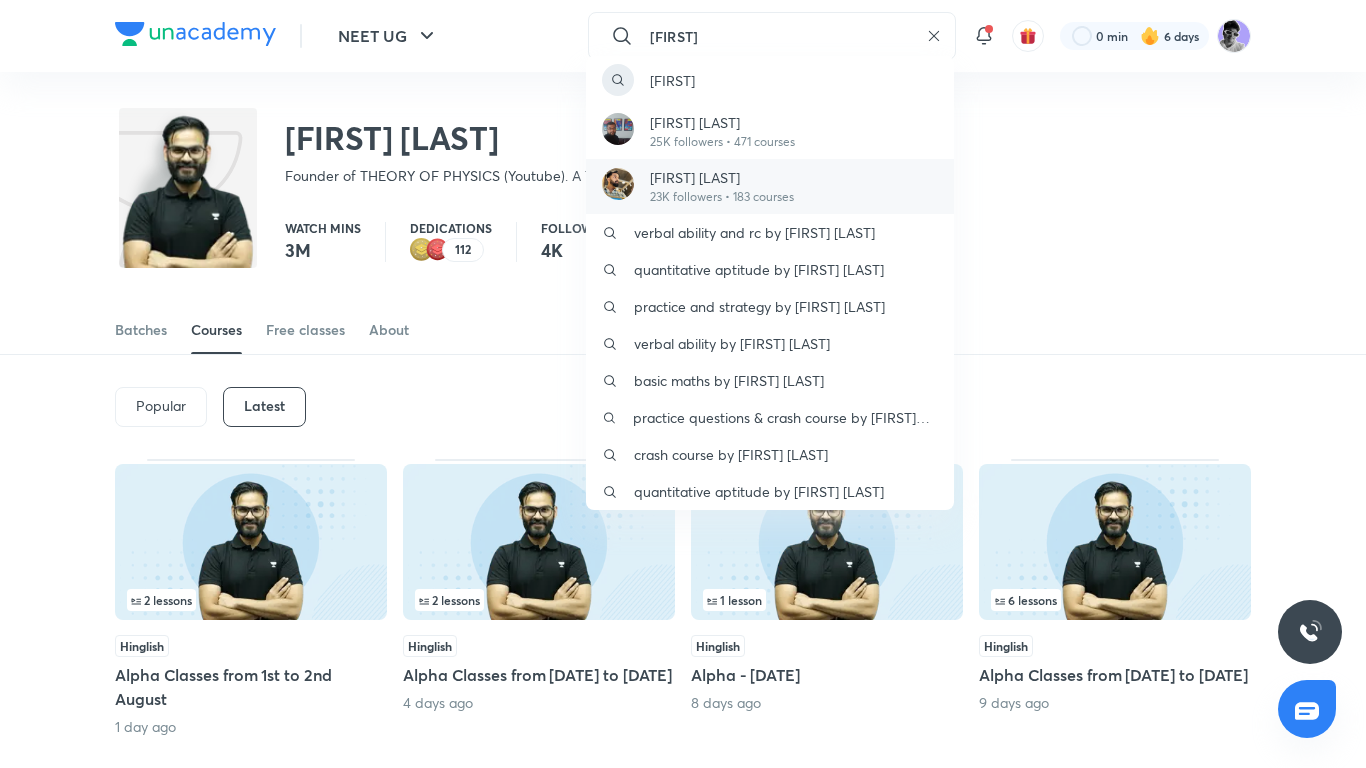 type on "anupam" 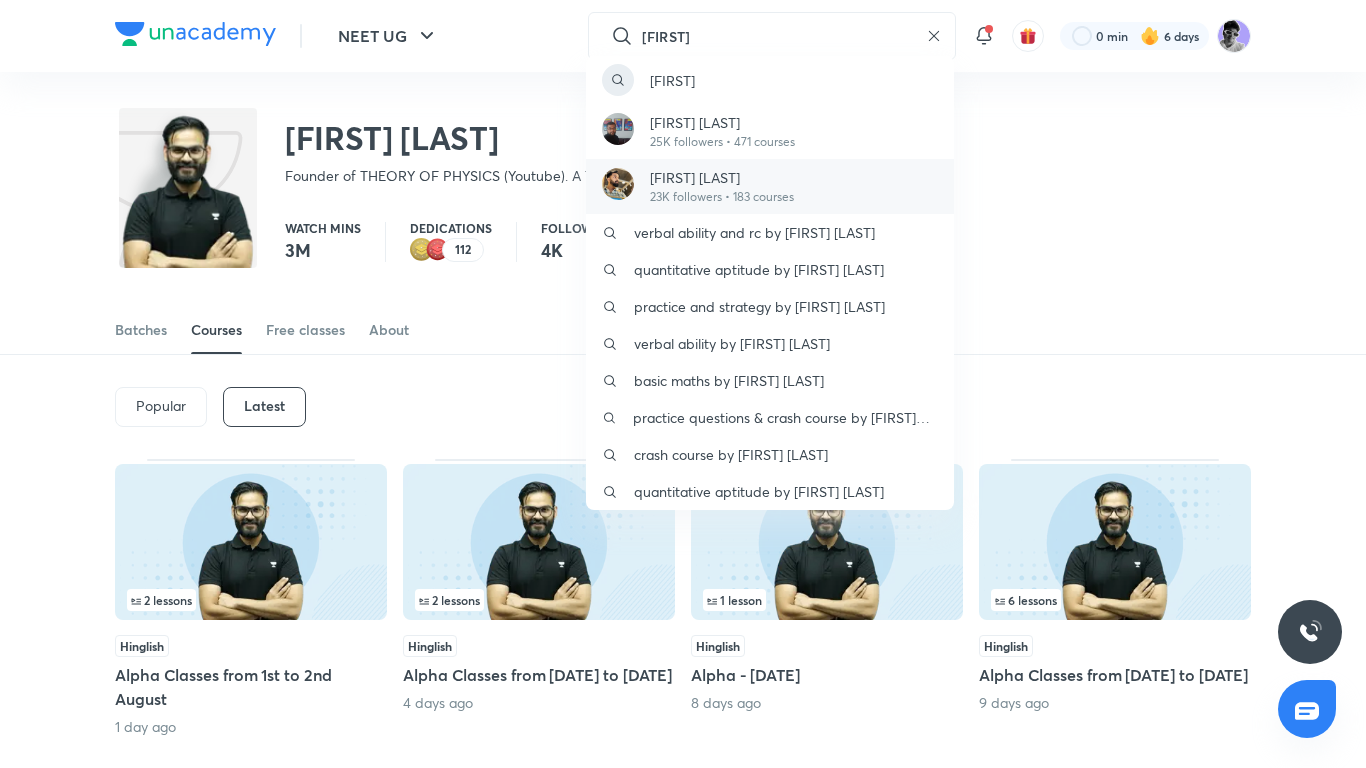 click on "[FIRST] [LAST]" at bounding box center [722, 177] 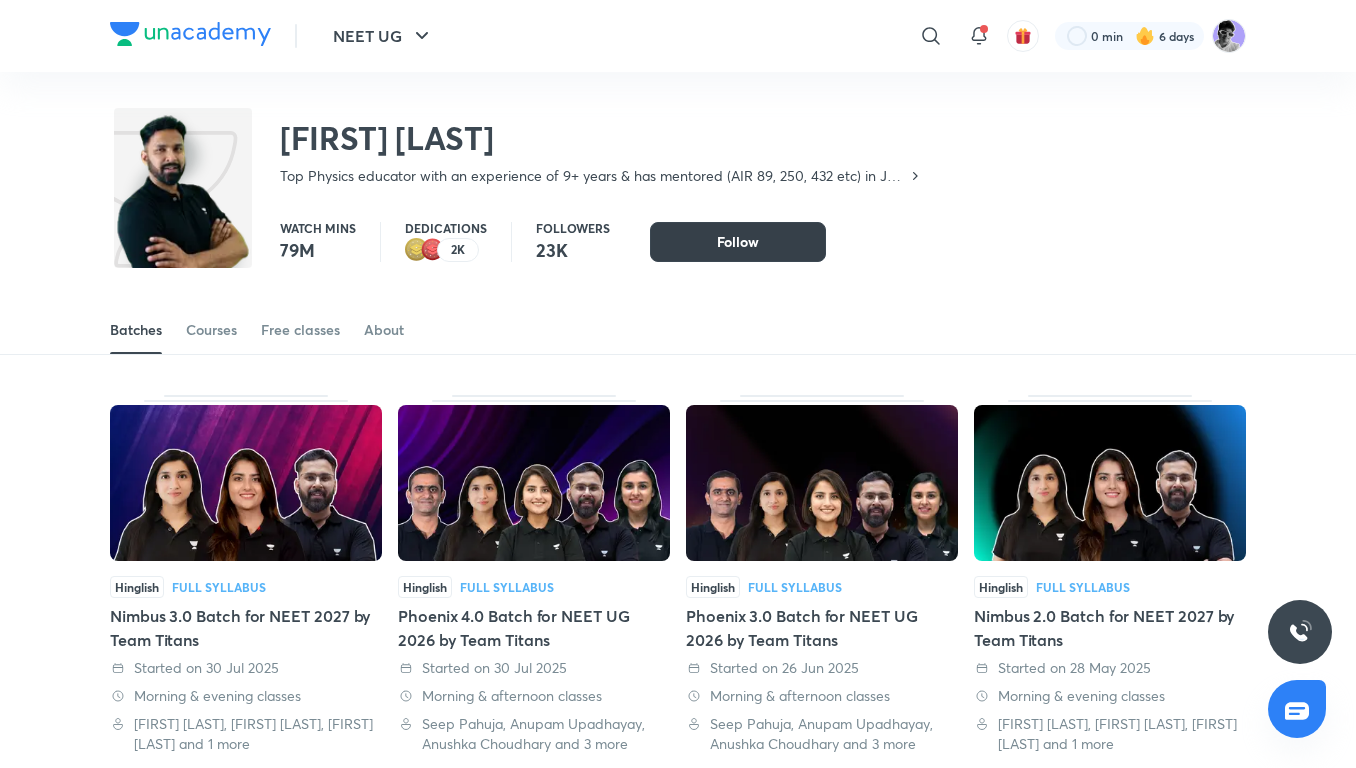 click on "Batches Courses Free classes About" at bounding box center [678, 308] 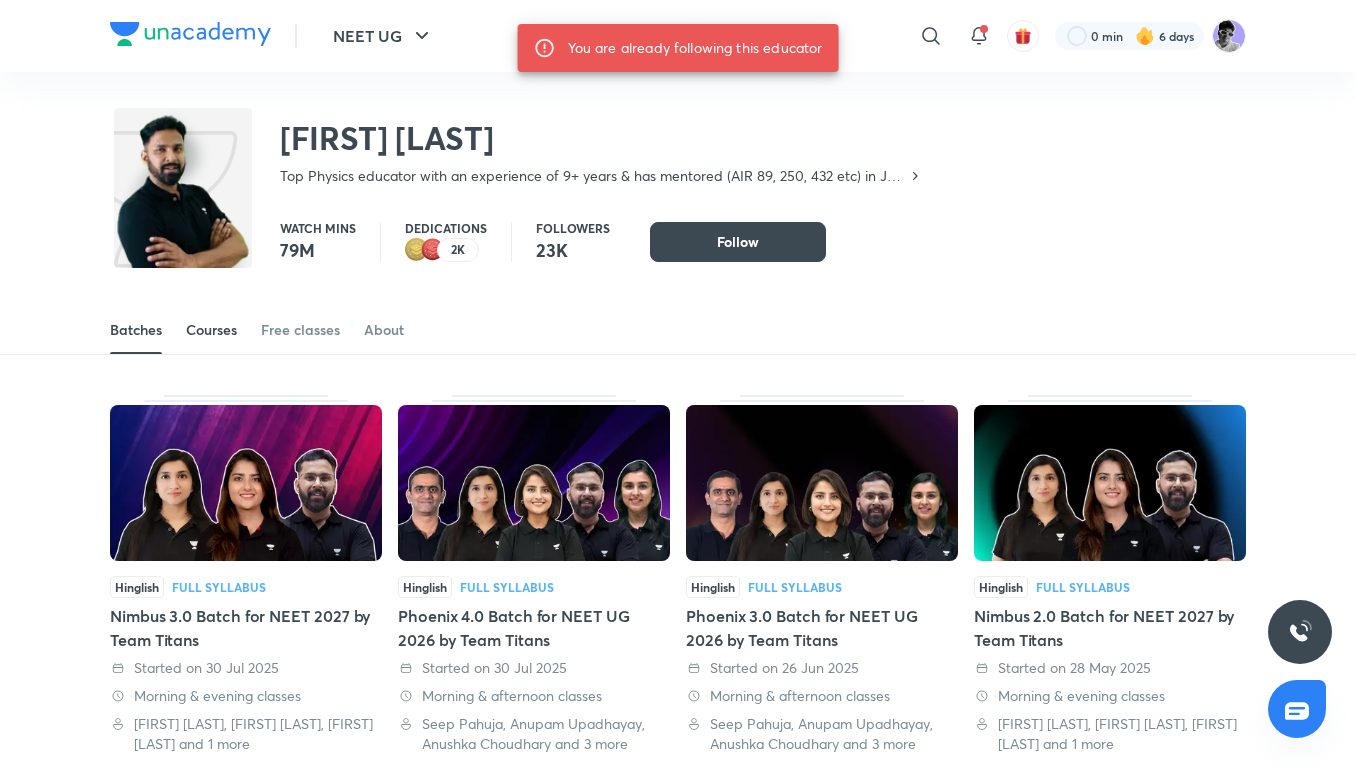 click on "Courses" at bounding box center (211, 330) 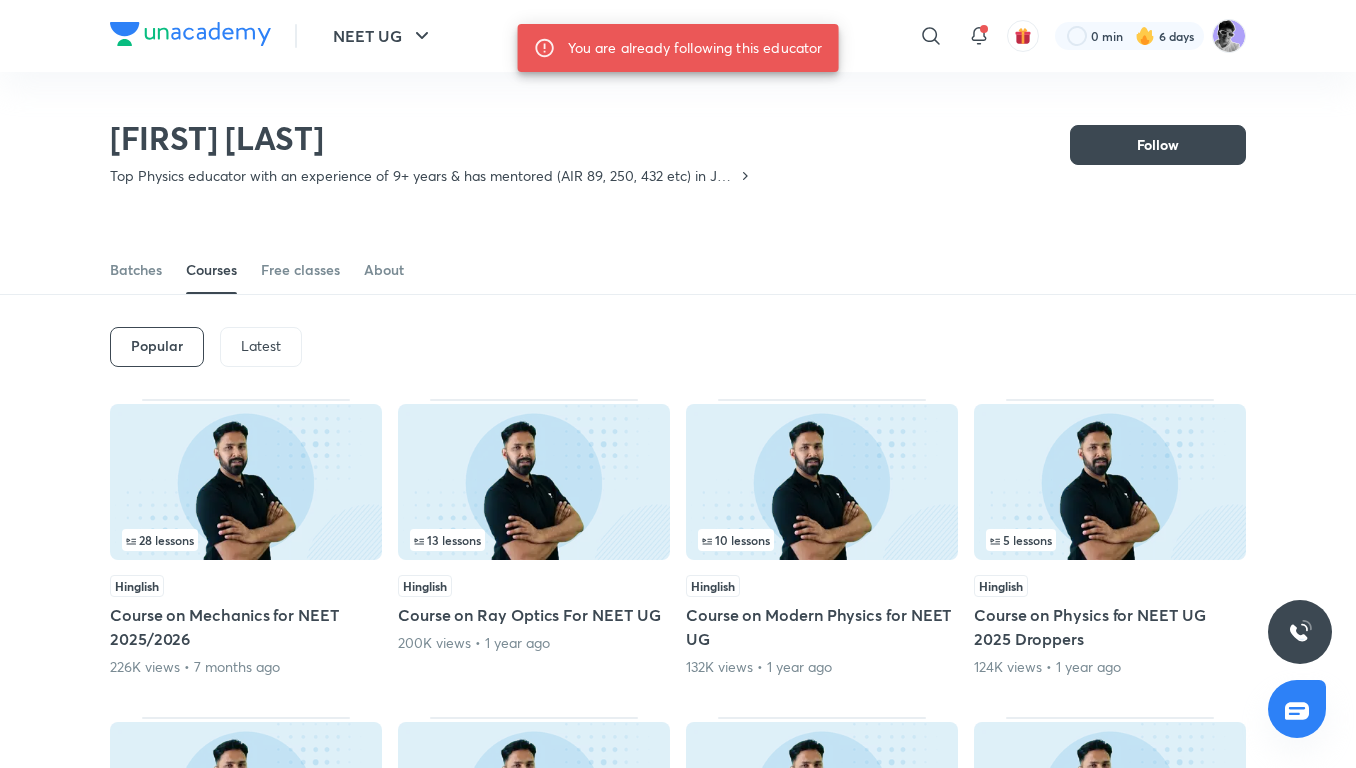 scroll, scrollTop: 251, scrollLeft: 0, axis: vertical 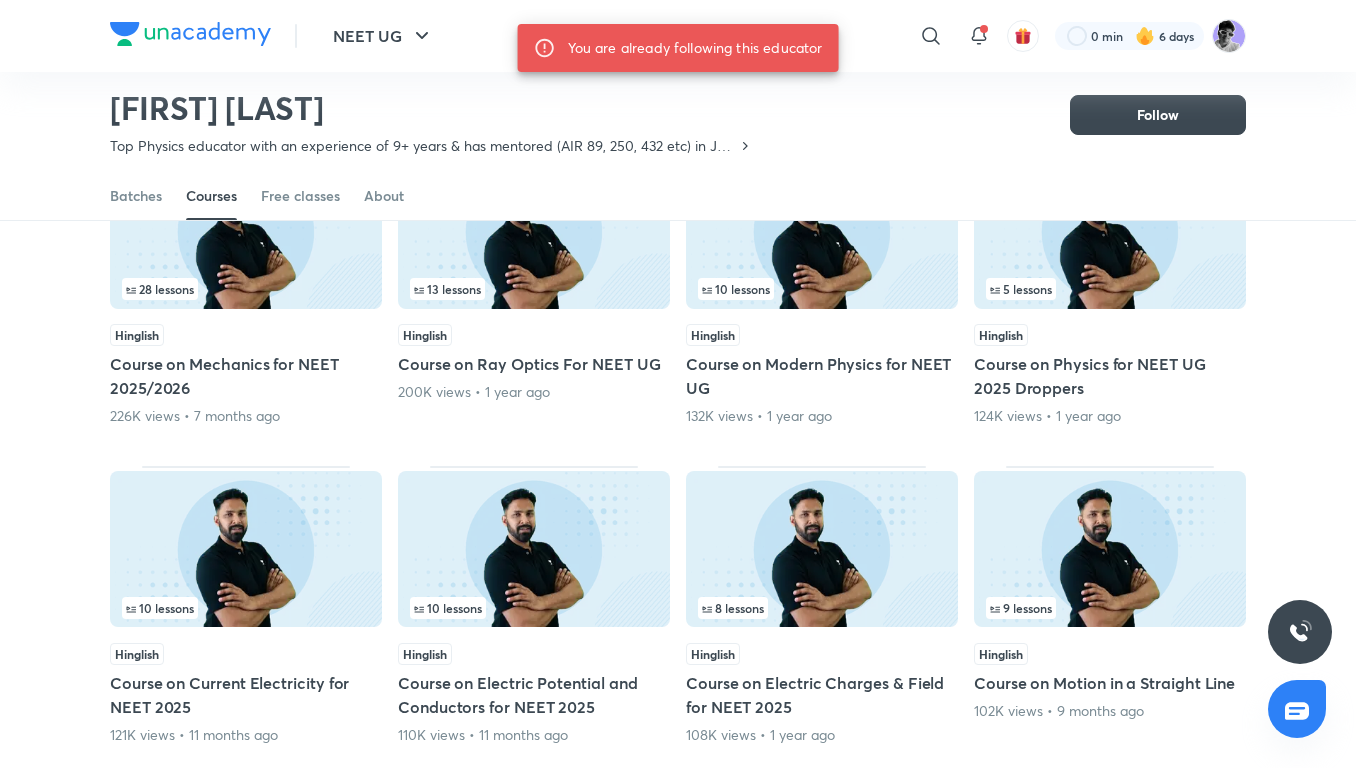 click on "28   lessons" at bounding box center [246, 289] 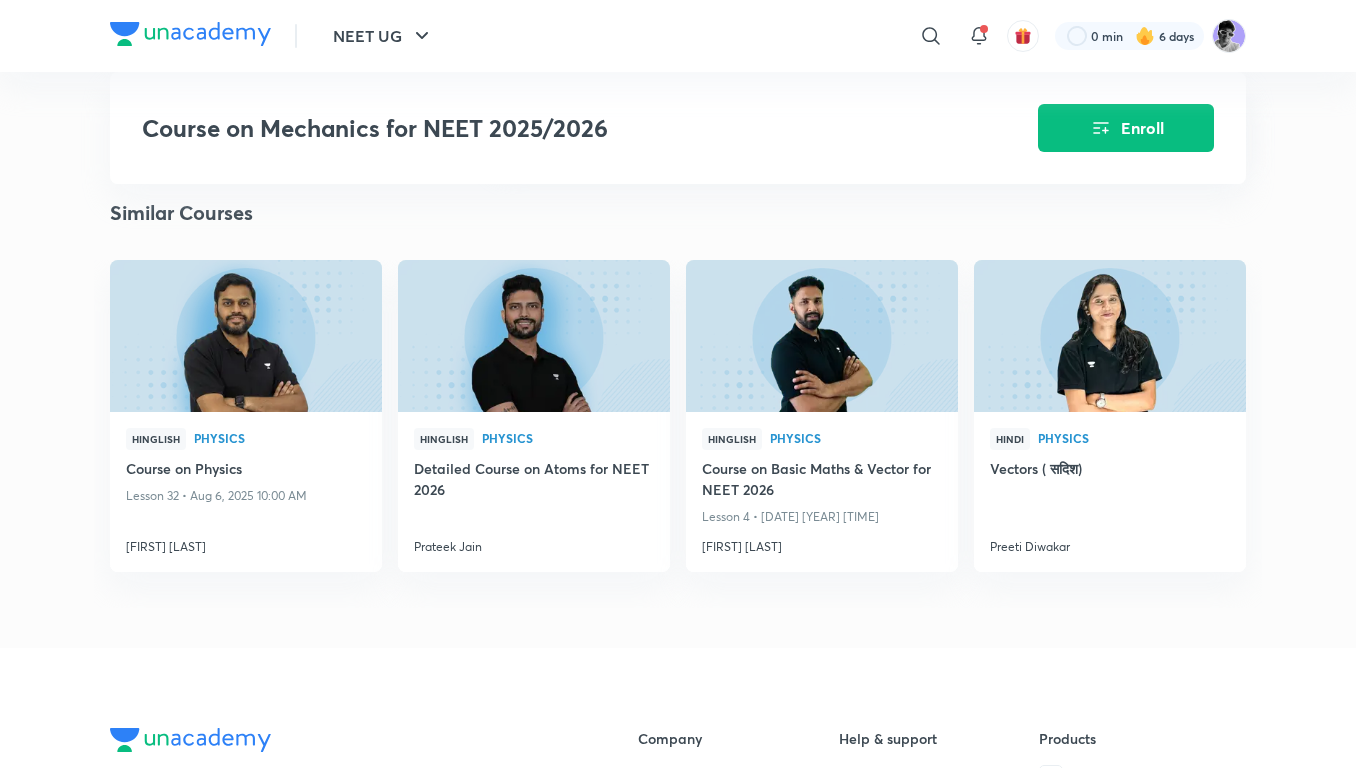 scroll, scrollTop: 2367, scrollLeft: 0, axis: vertical 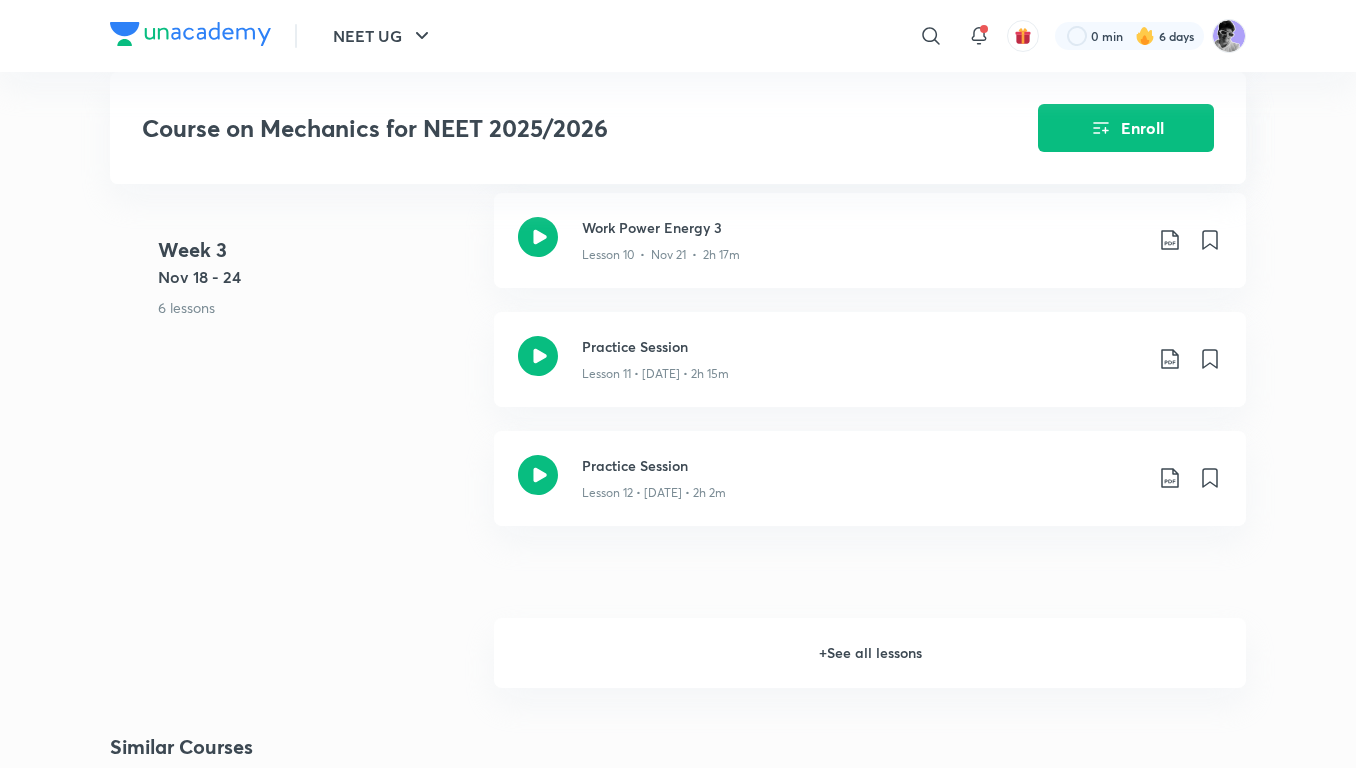 click on "+  See all lessons" at bounding box center (870, 653) 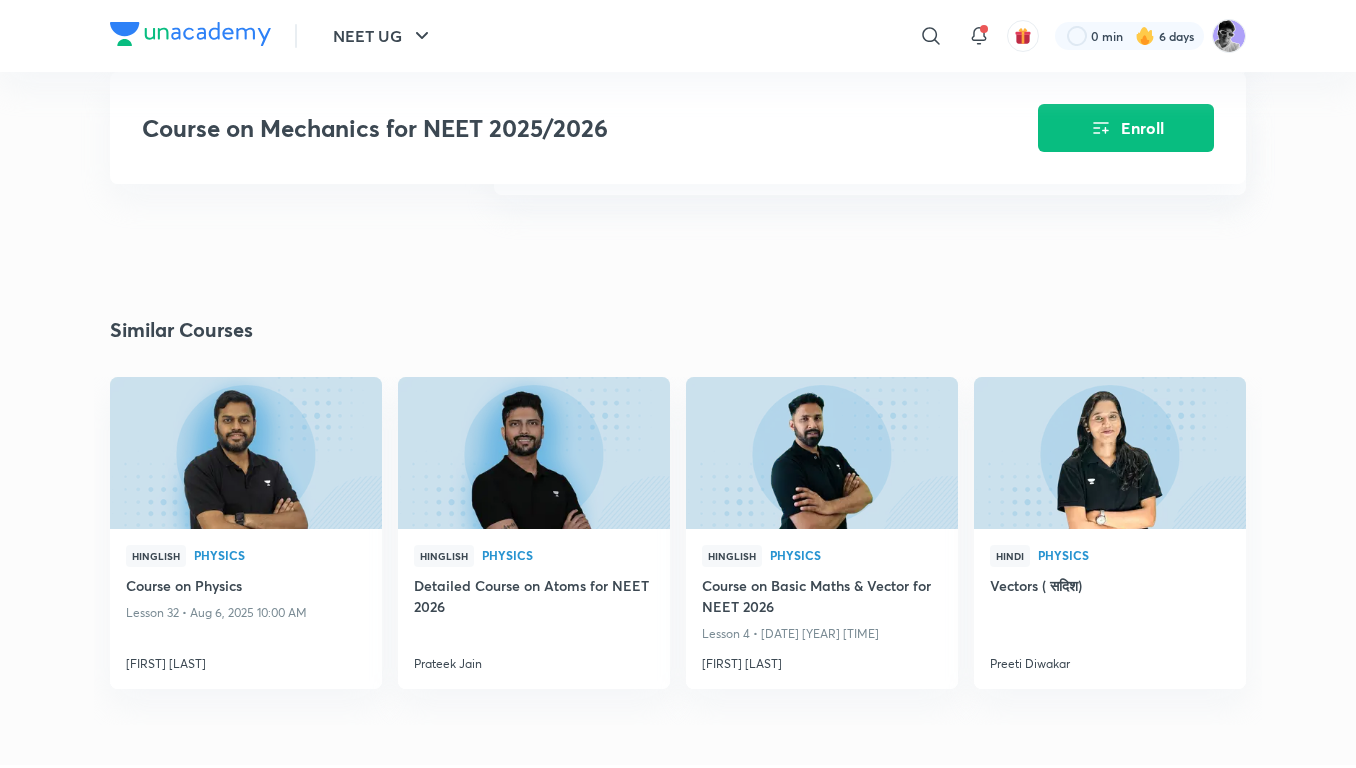 scroll, scrollTop: 4501, scrollLeft: 0, axis: vertical 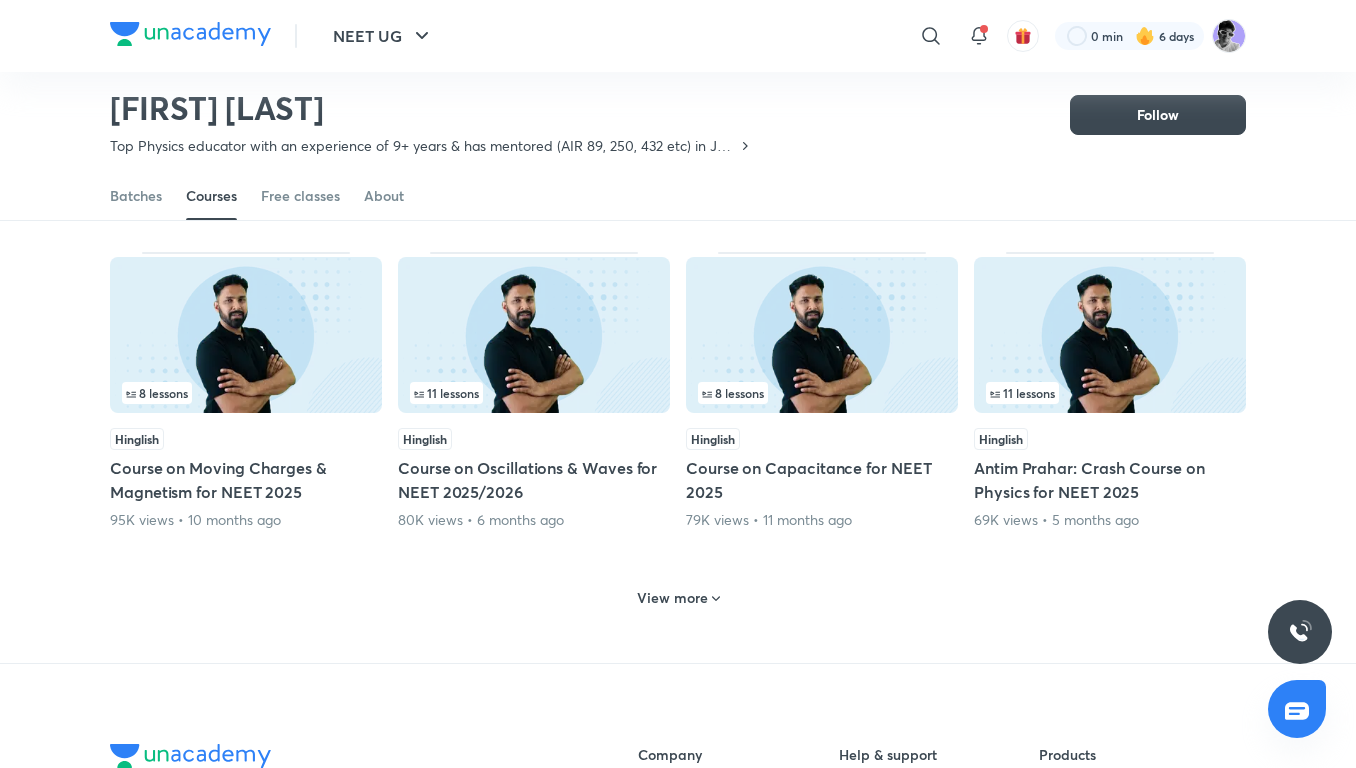 click on "View more" at bounding box center [672, 598] 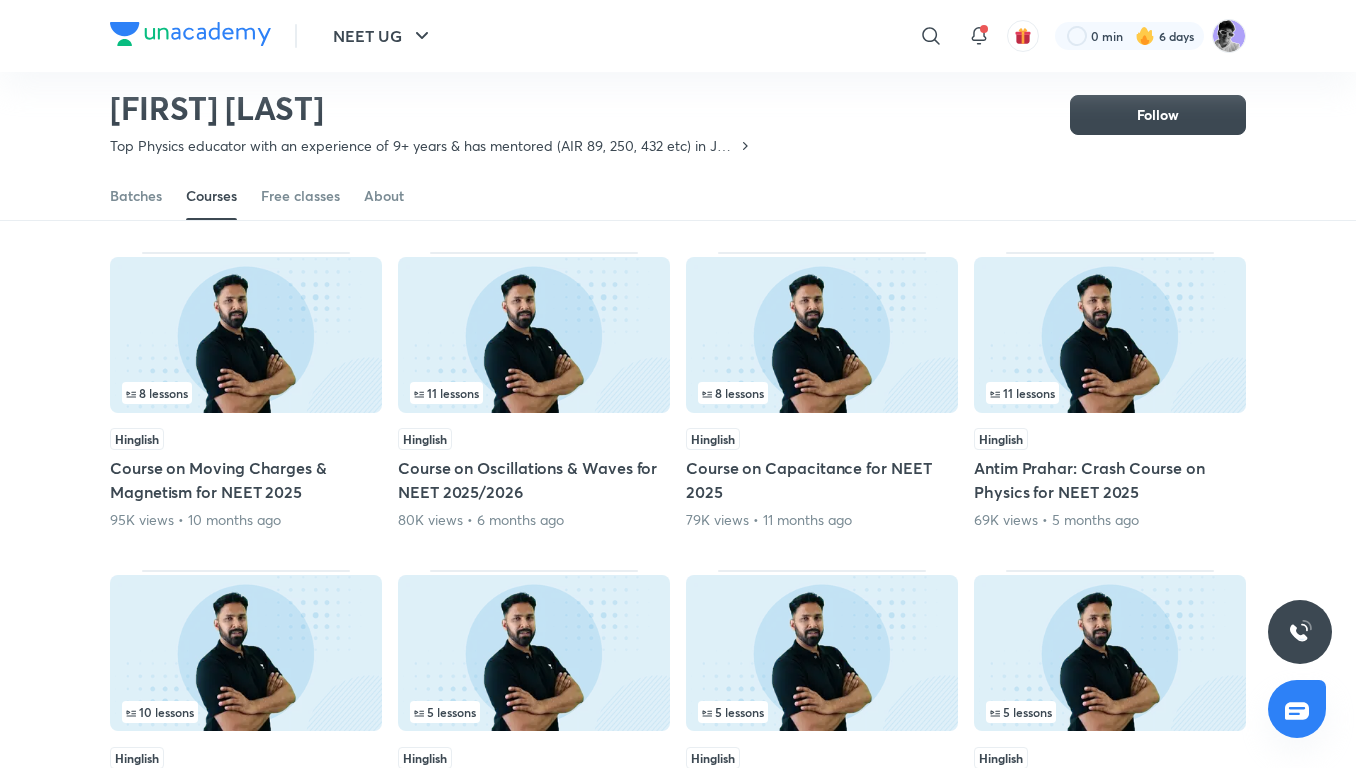 scroll, scrollTop: 1051, scrollLeft: 0, axis: vertical 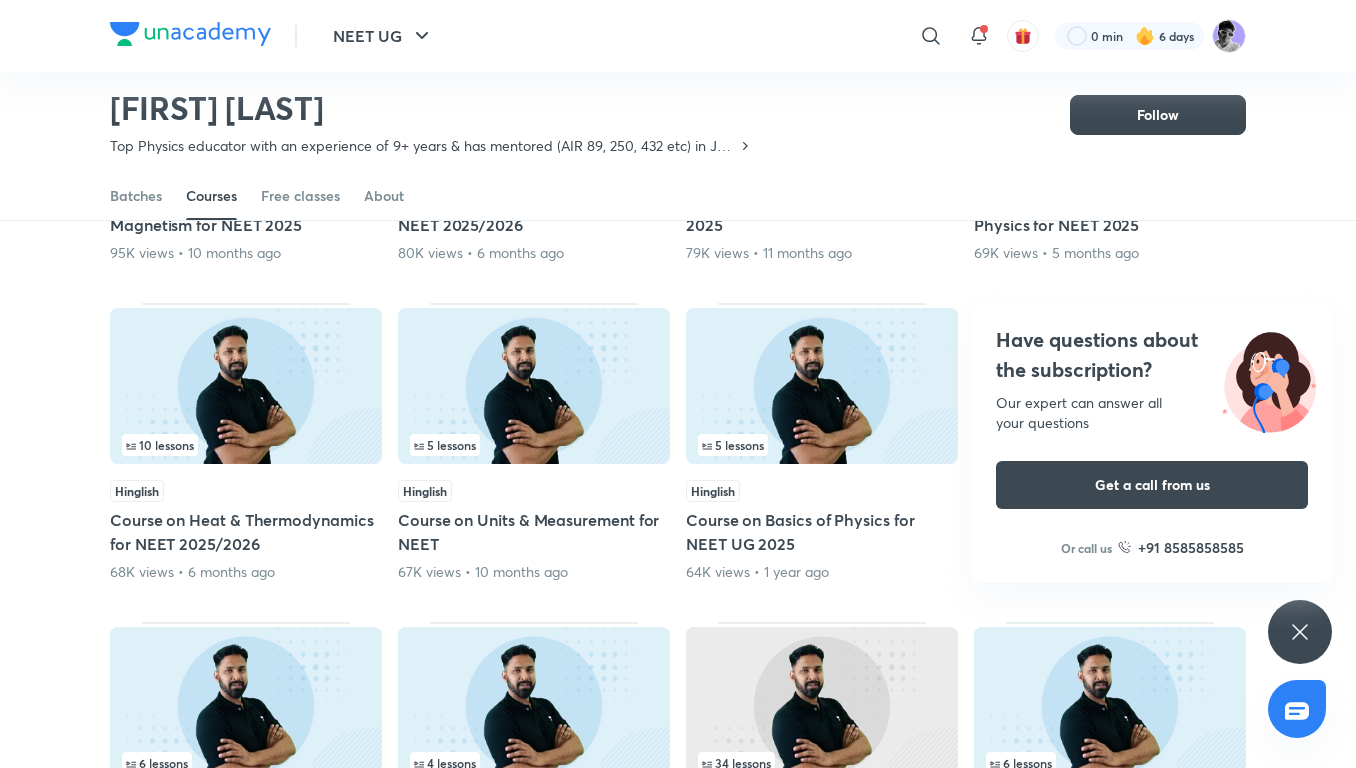 click 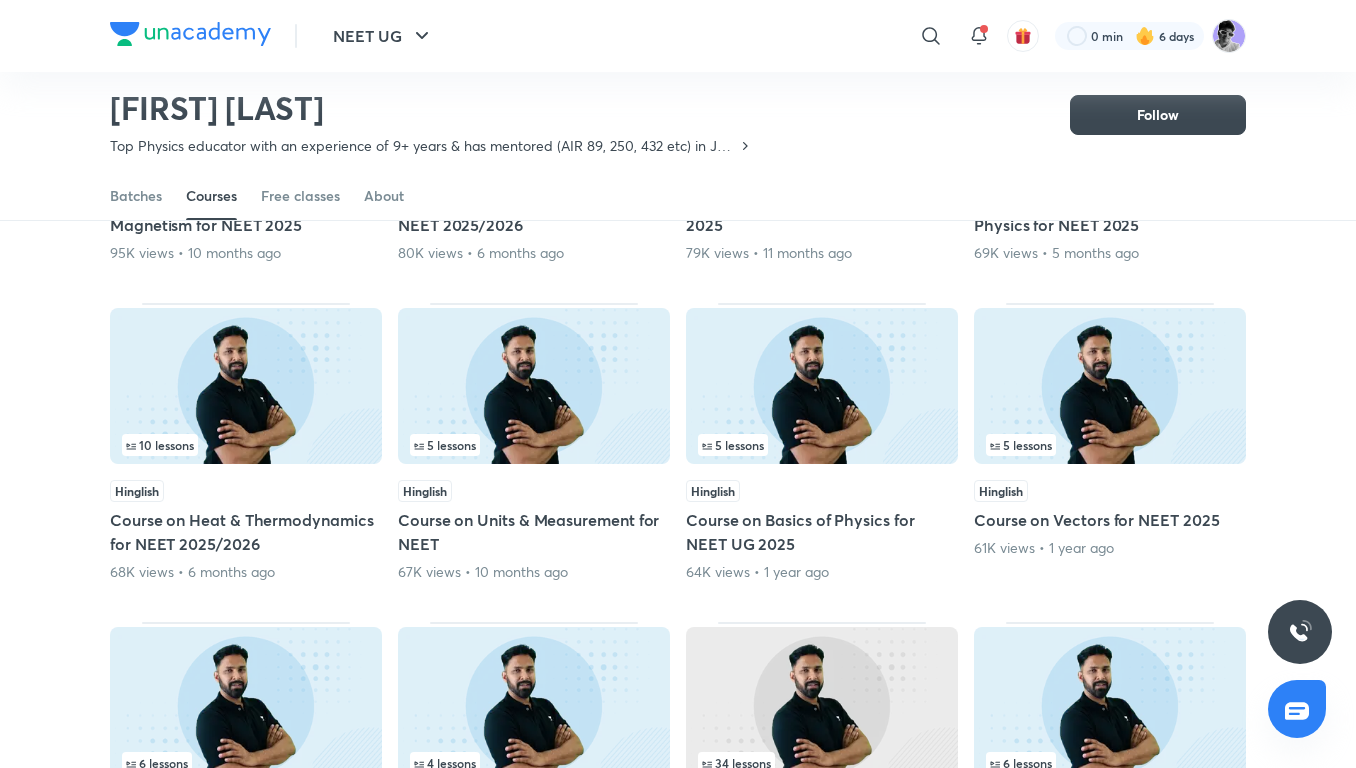 click at bounding box center [246, 386] 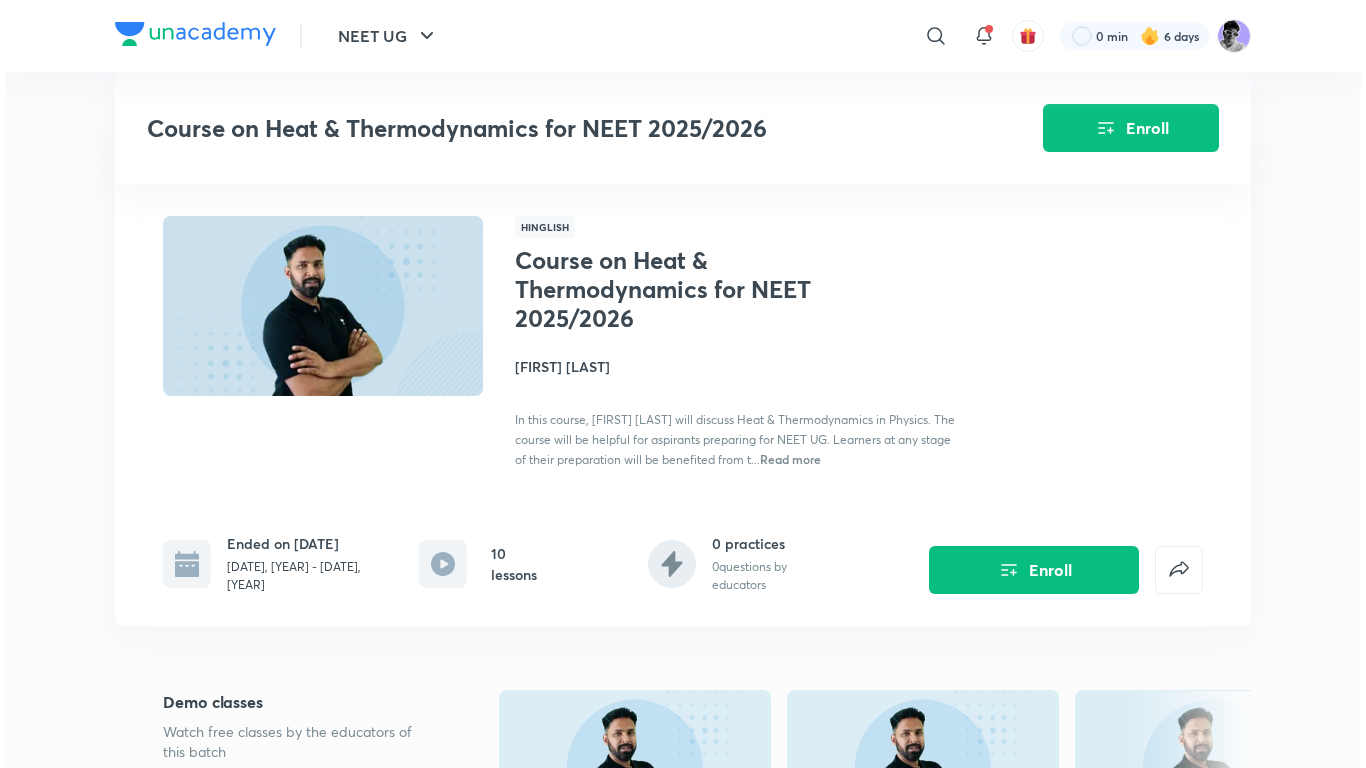 scroll, scrollTop: 533, scrollLeft: 0, axis: vertical 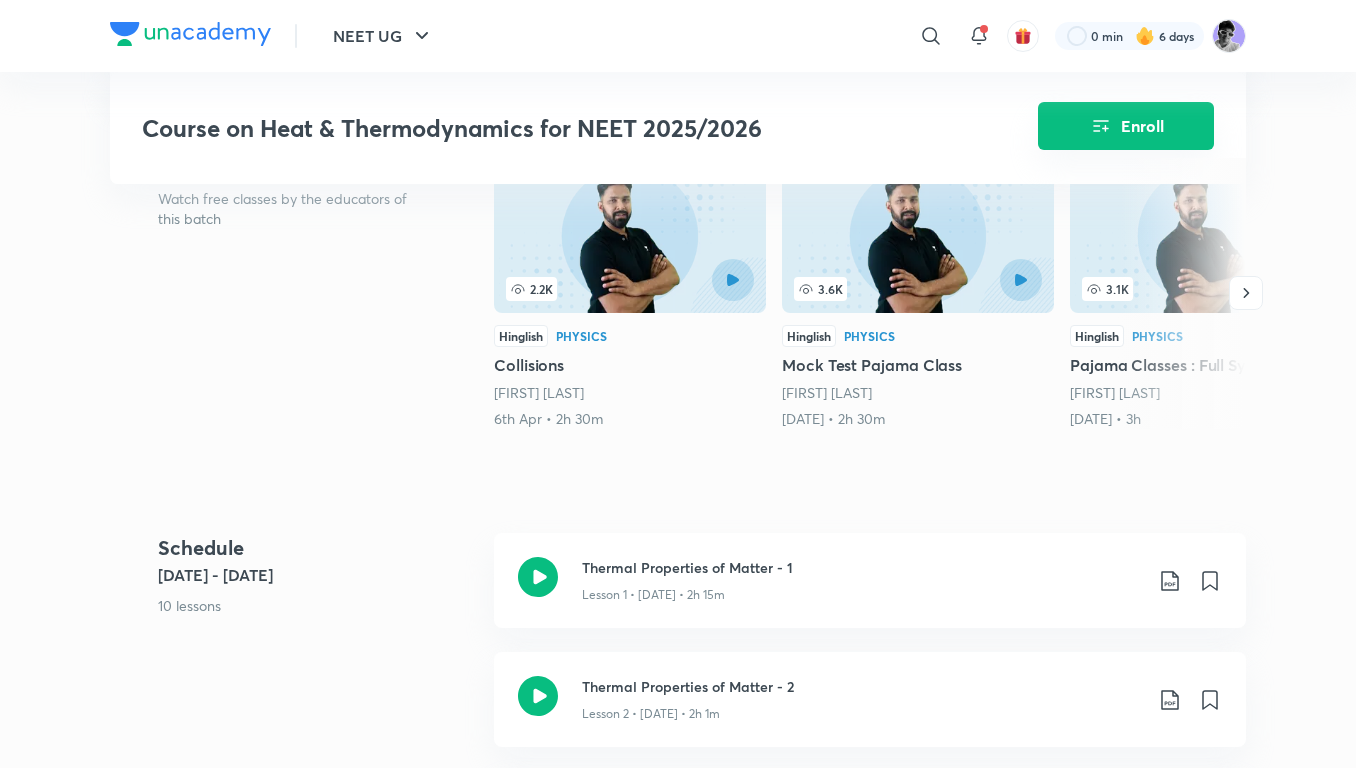click 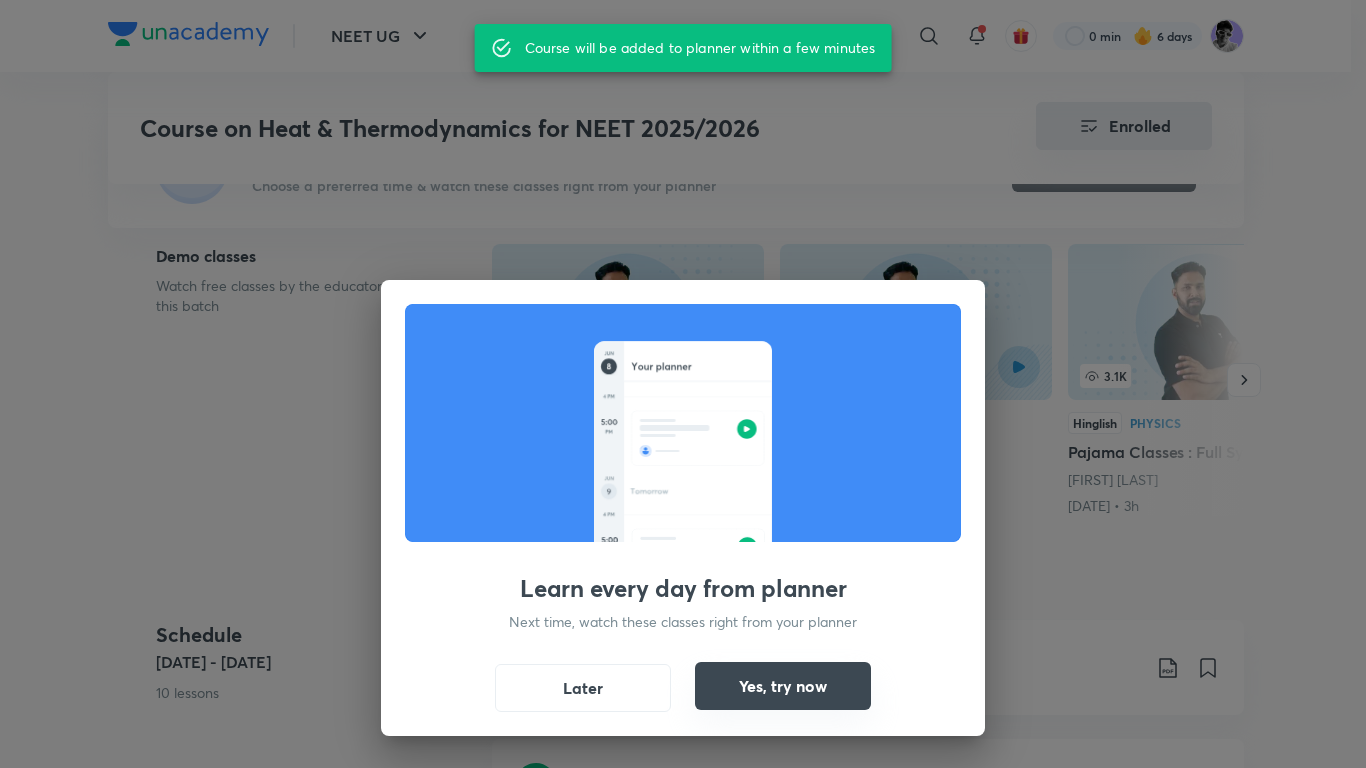 click on "Yes, try now" at bounding box center (783, 686) 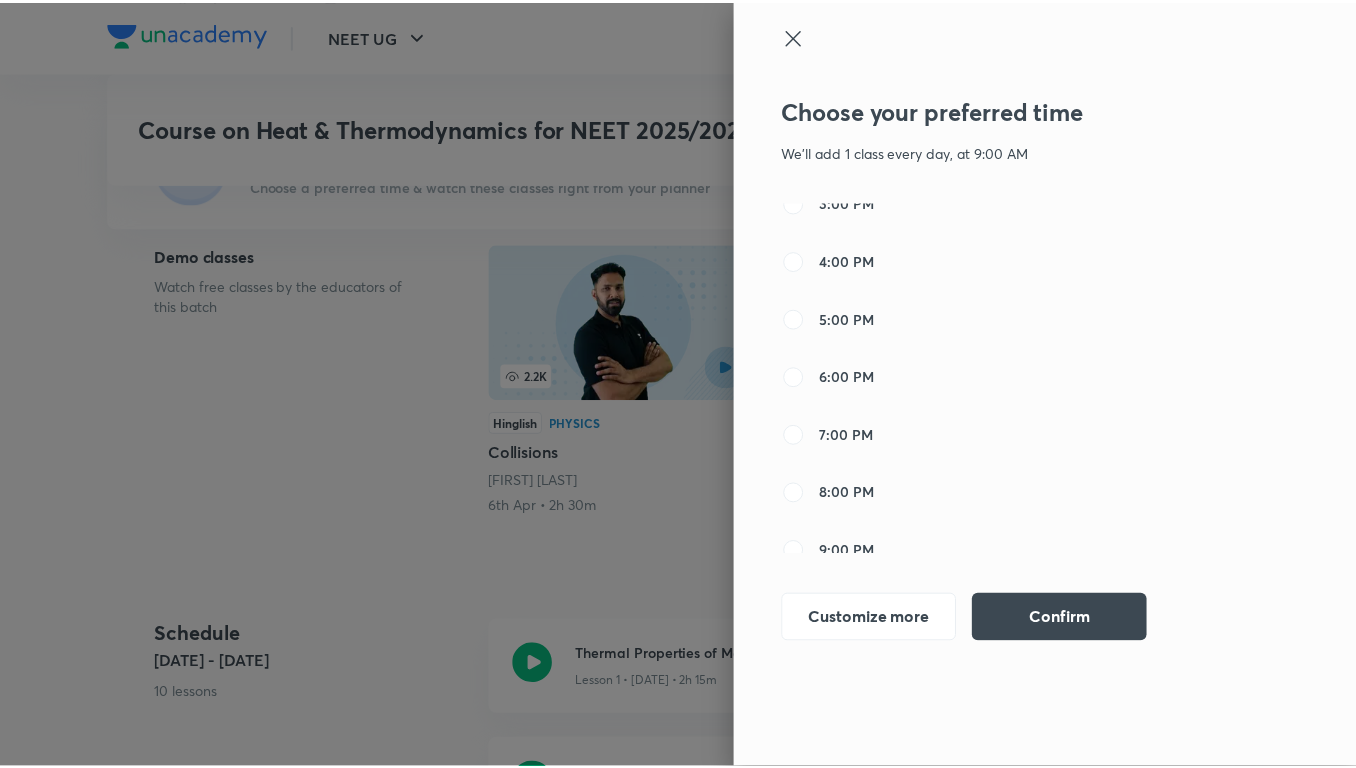 scroll, scrollTop: 800, scrollLeft: 0, axis: vertical 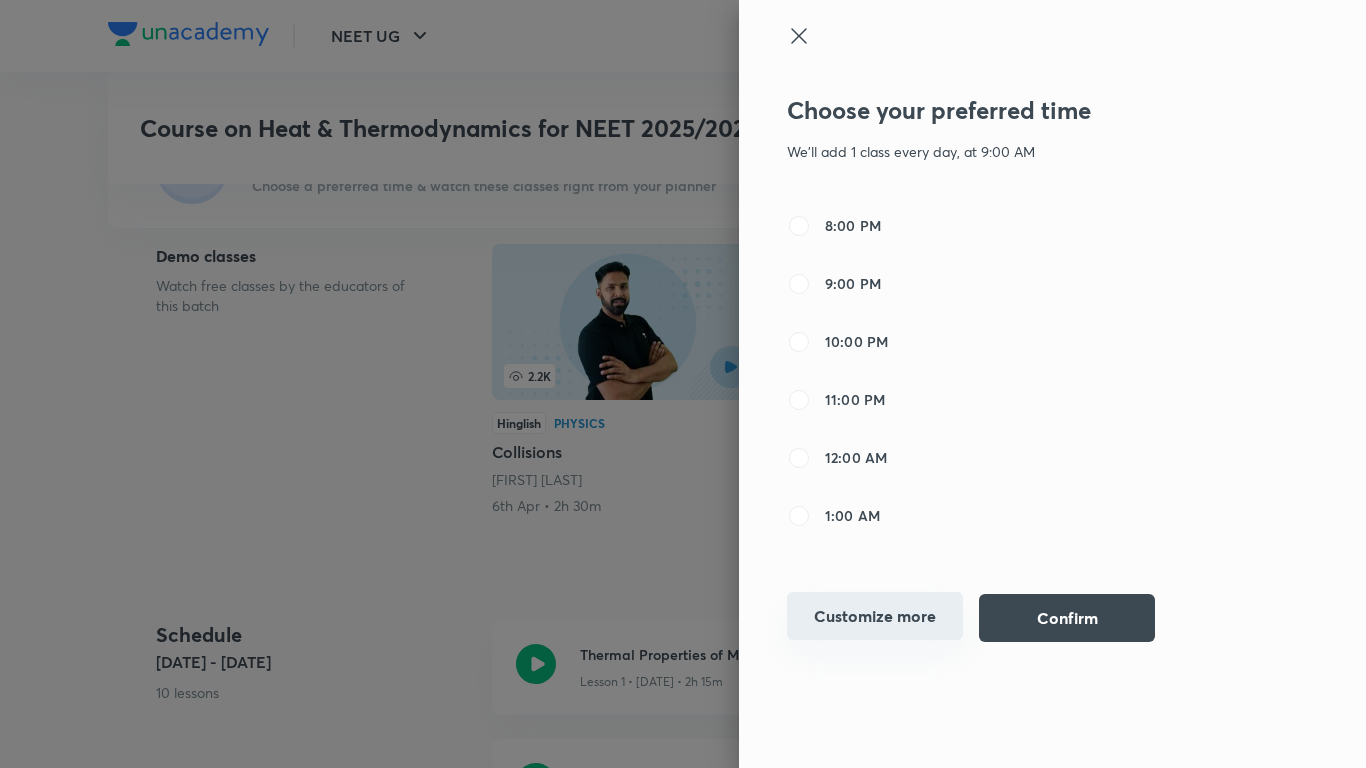 click on "Customize more" at bounding box center (875, 616) 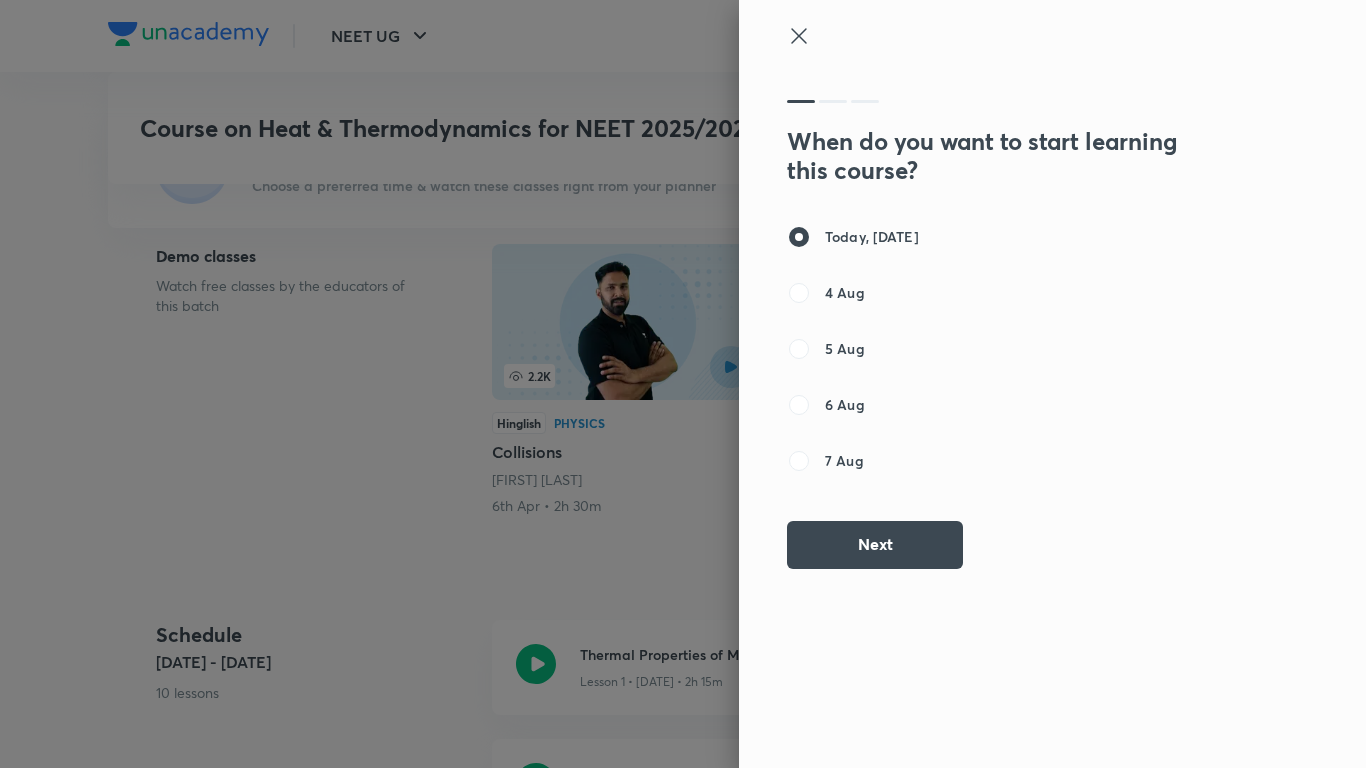 click 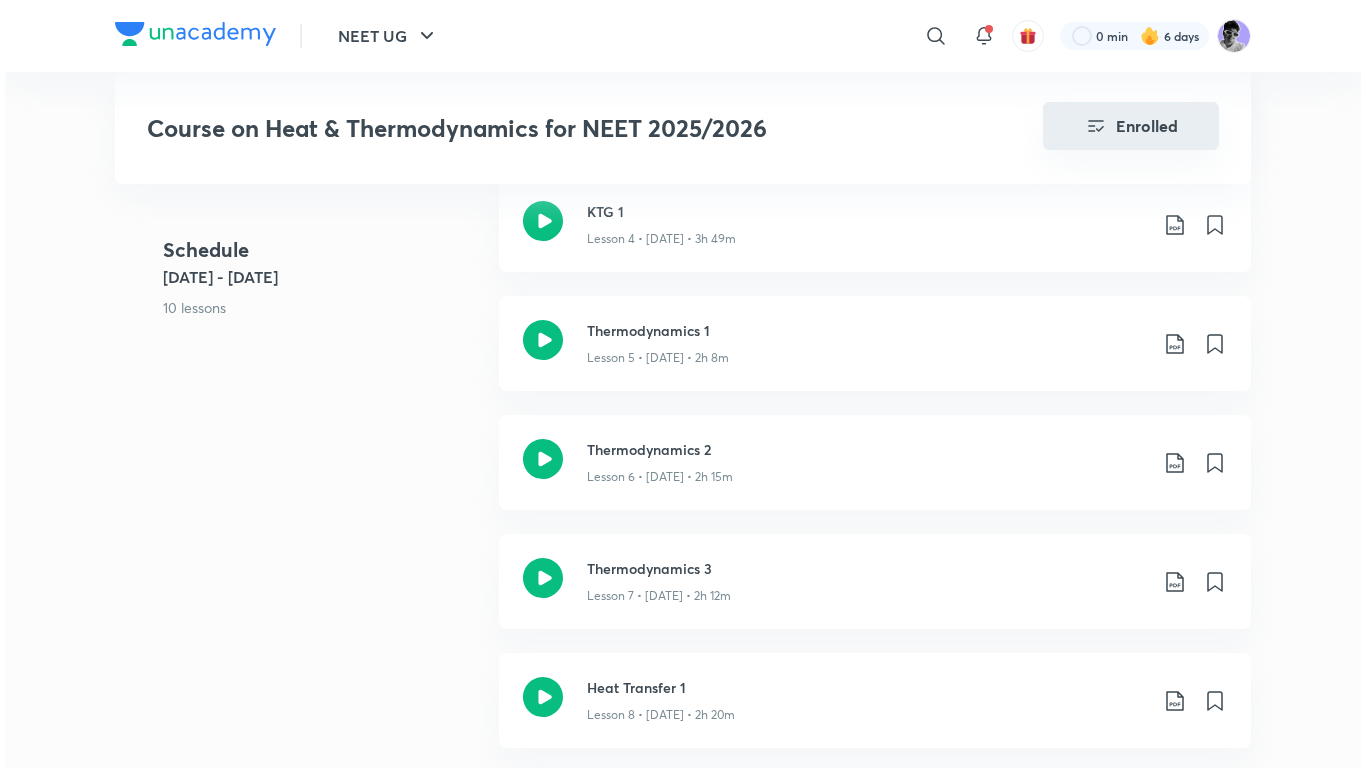 scroll, scrollTop: 1067, scrollLeft: 0, axis: vertical 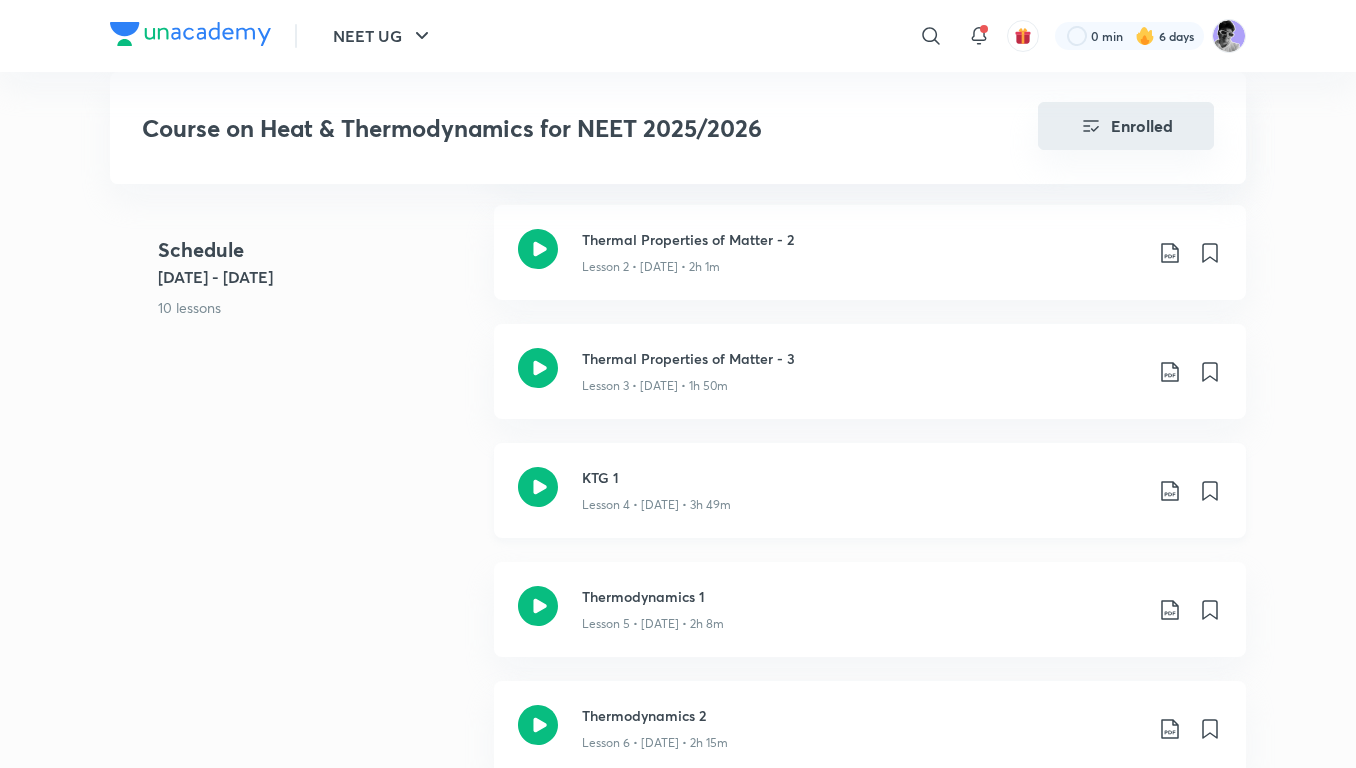 click 